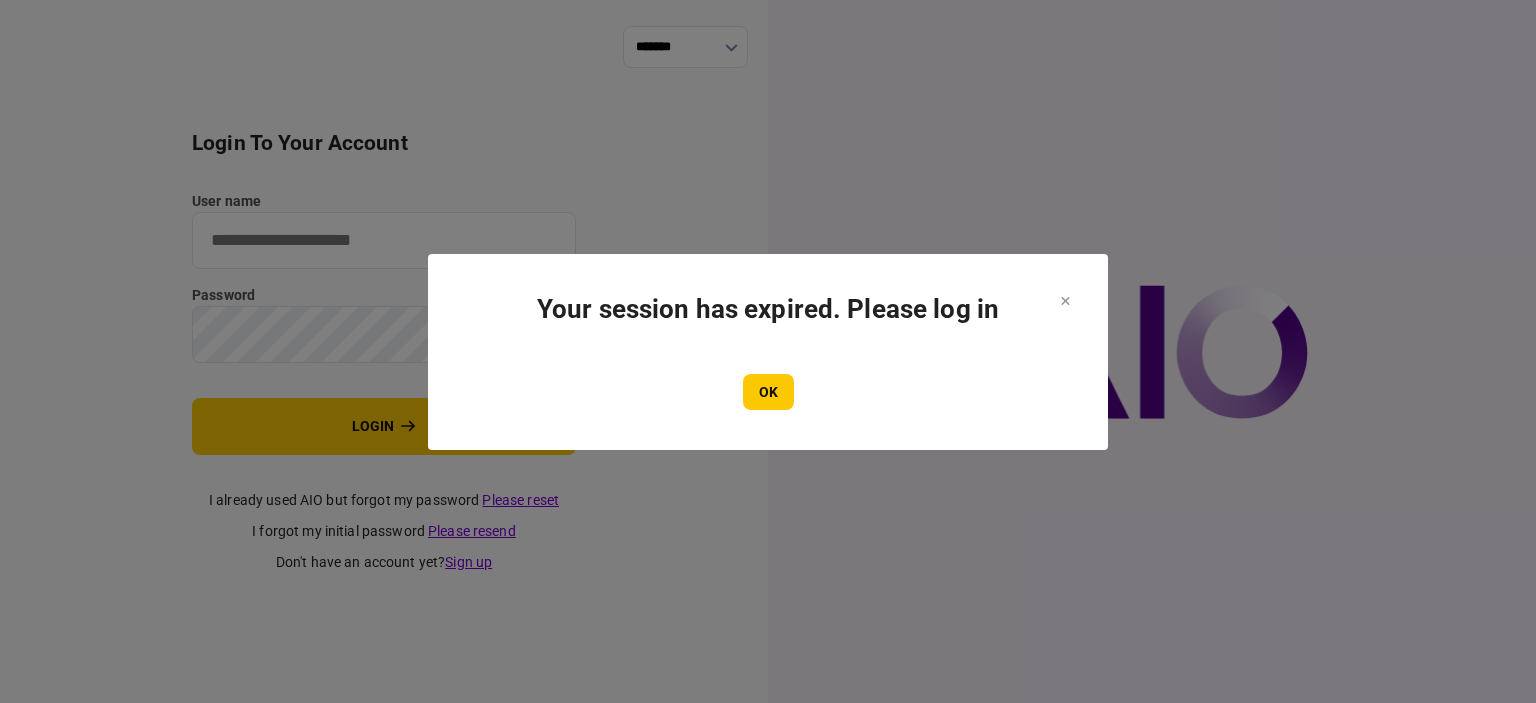 scroll, scrollTop: 0, scrollLeft: 0, axis: both 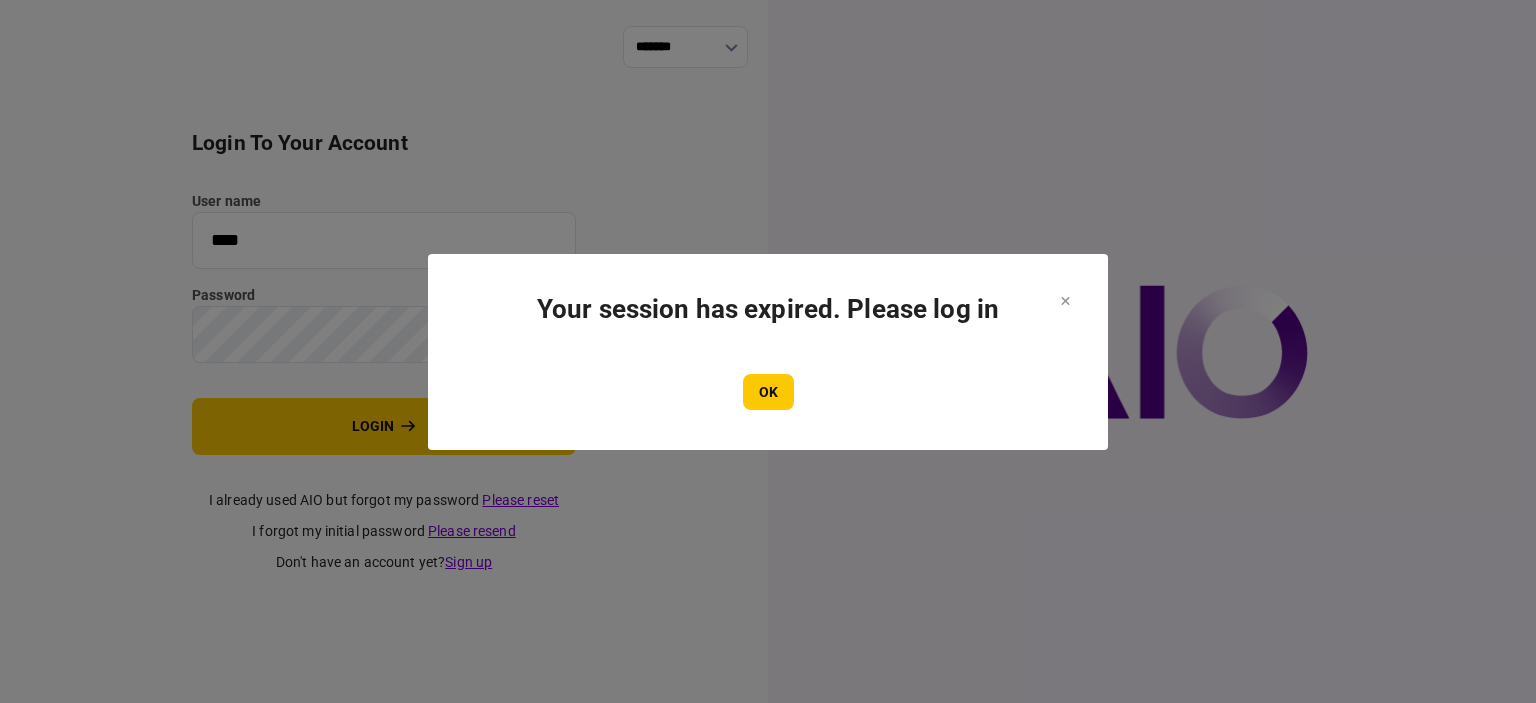 click on "OK" at bounding box center (768, 392) 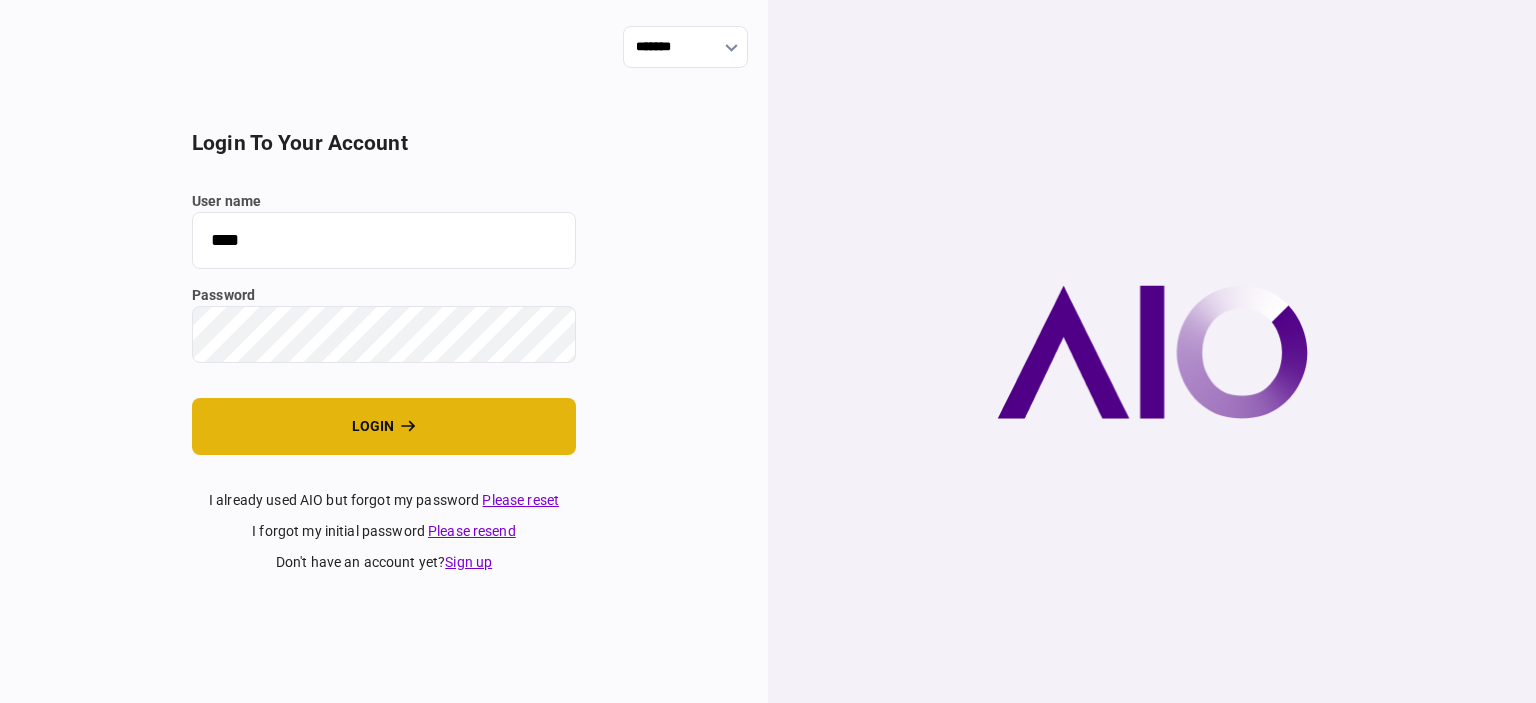 click on "login" at bounding box center [384, 426] 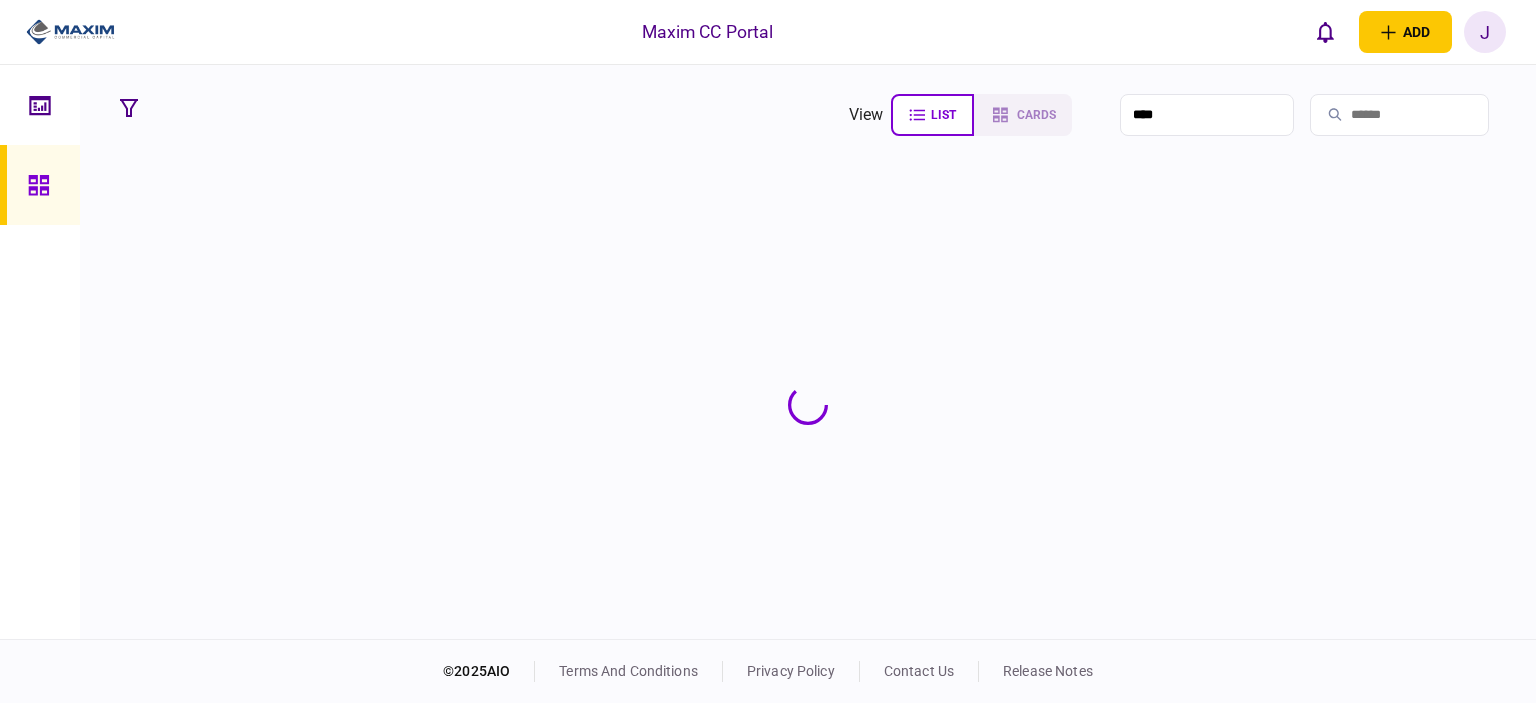 scroll, scrollTop: 0, scrollLeft: 0, axis: both 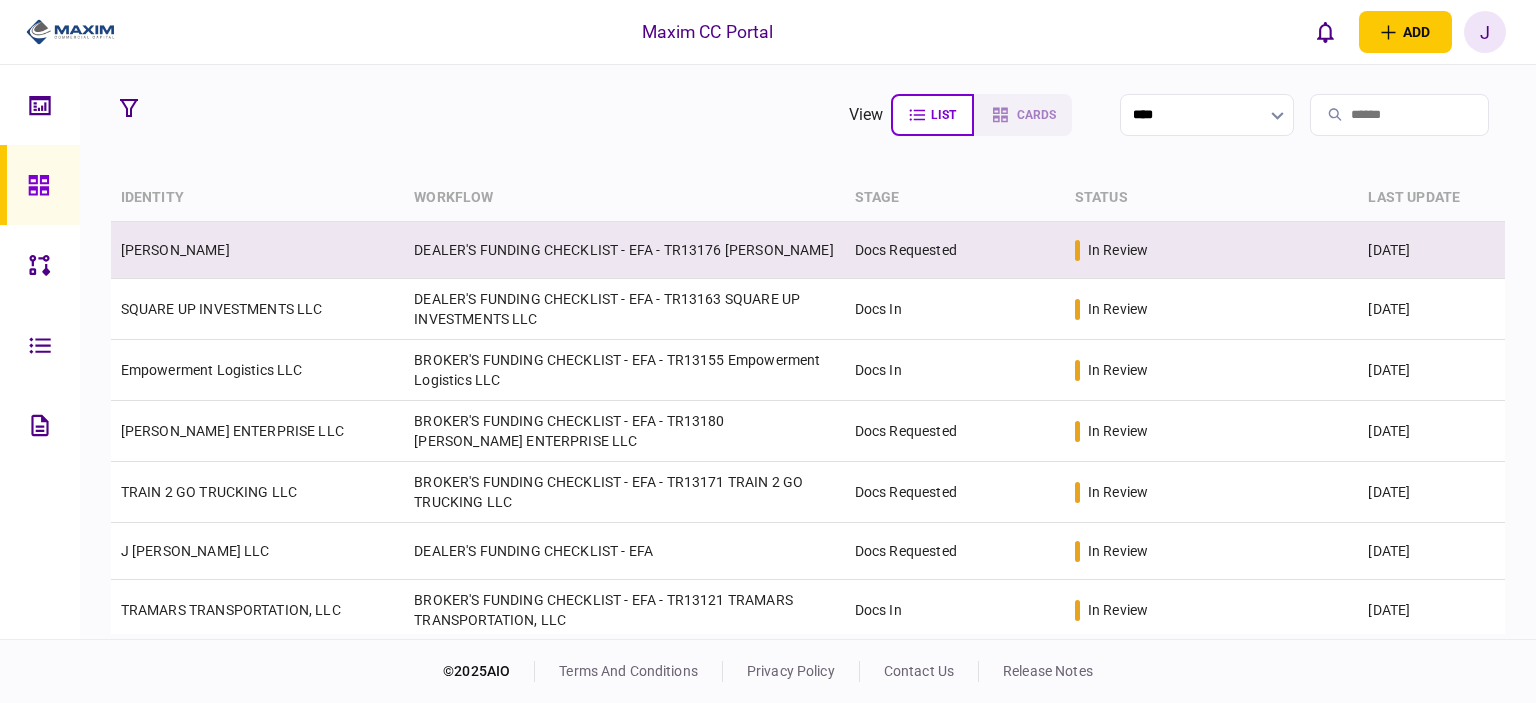 click on "[PERSON_NAME]" at bounding box center (175, 250) 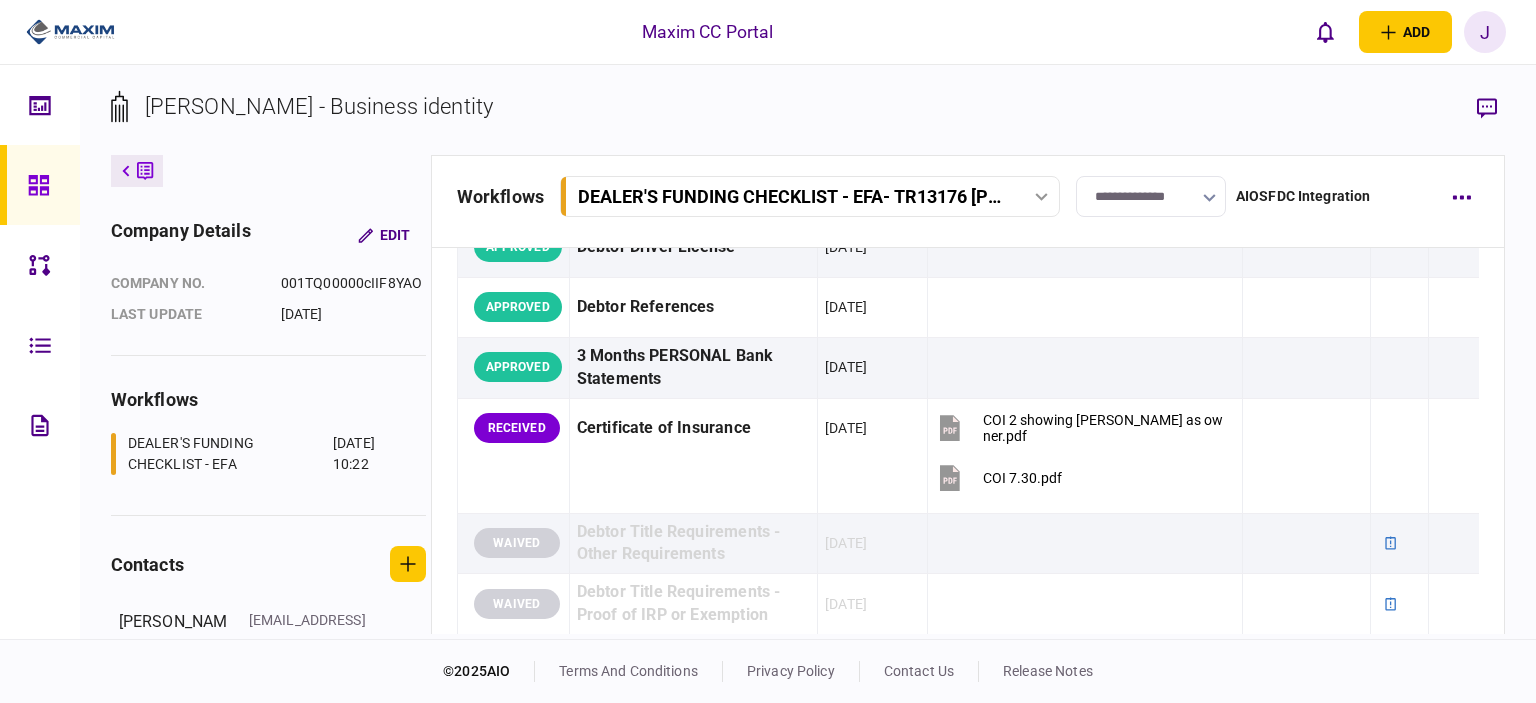 scroll, scrollTop: 500, scrollLeft: 0, axis: vertical 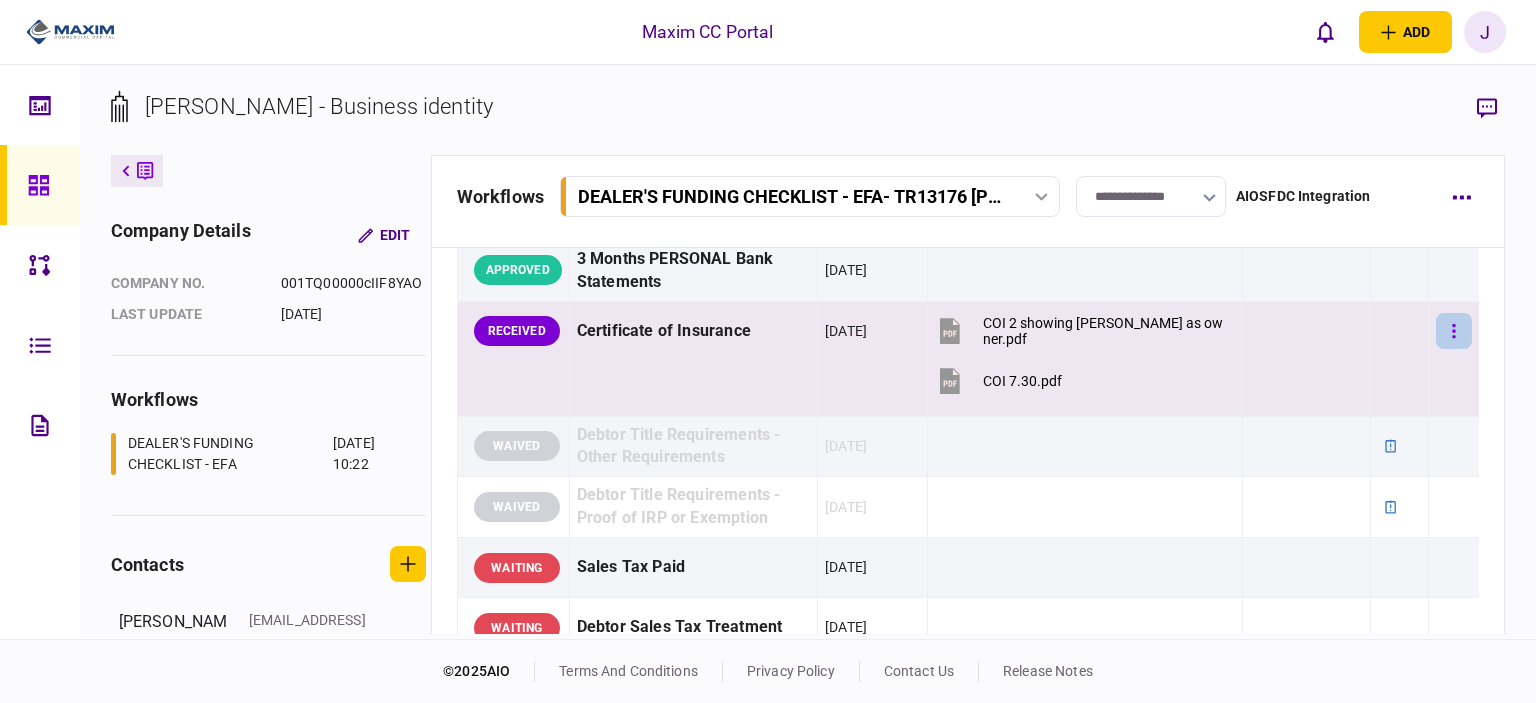 click at bounding box center [1454, 331] 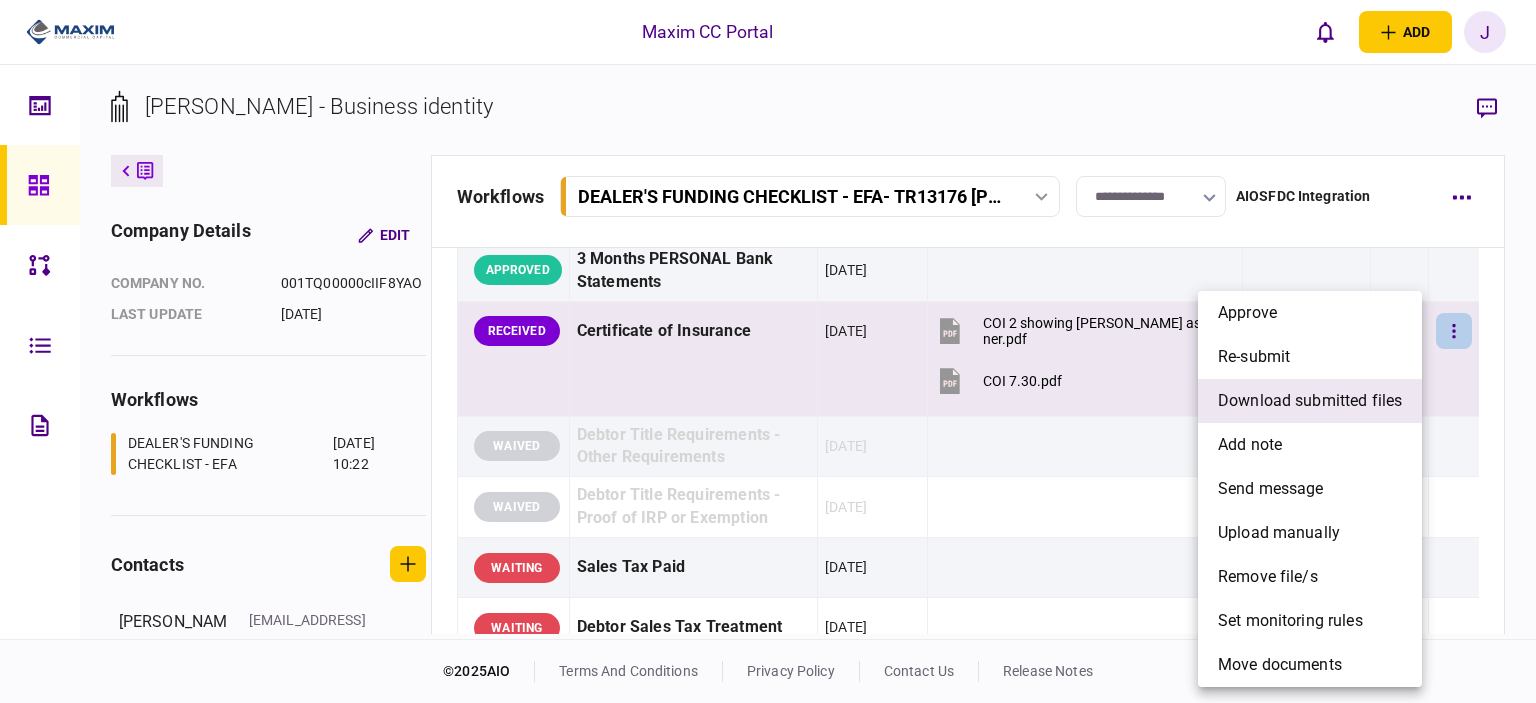 click on "download submitted files" at bounding box center [1310, 401] 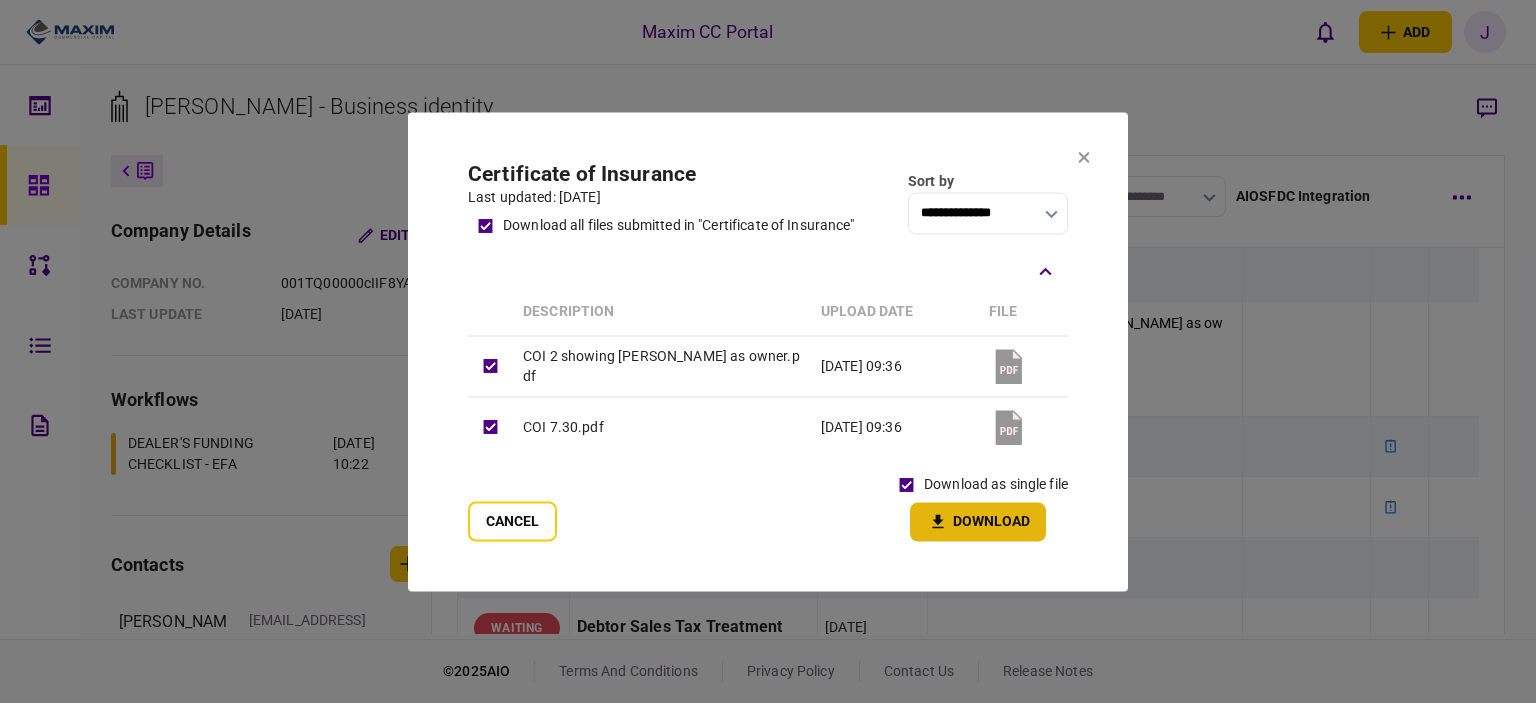 click on "Download" at bounding box center (978, 521) 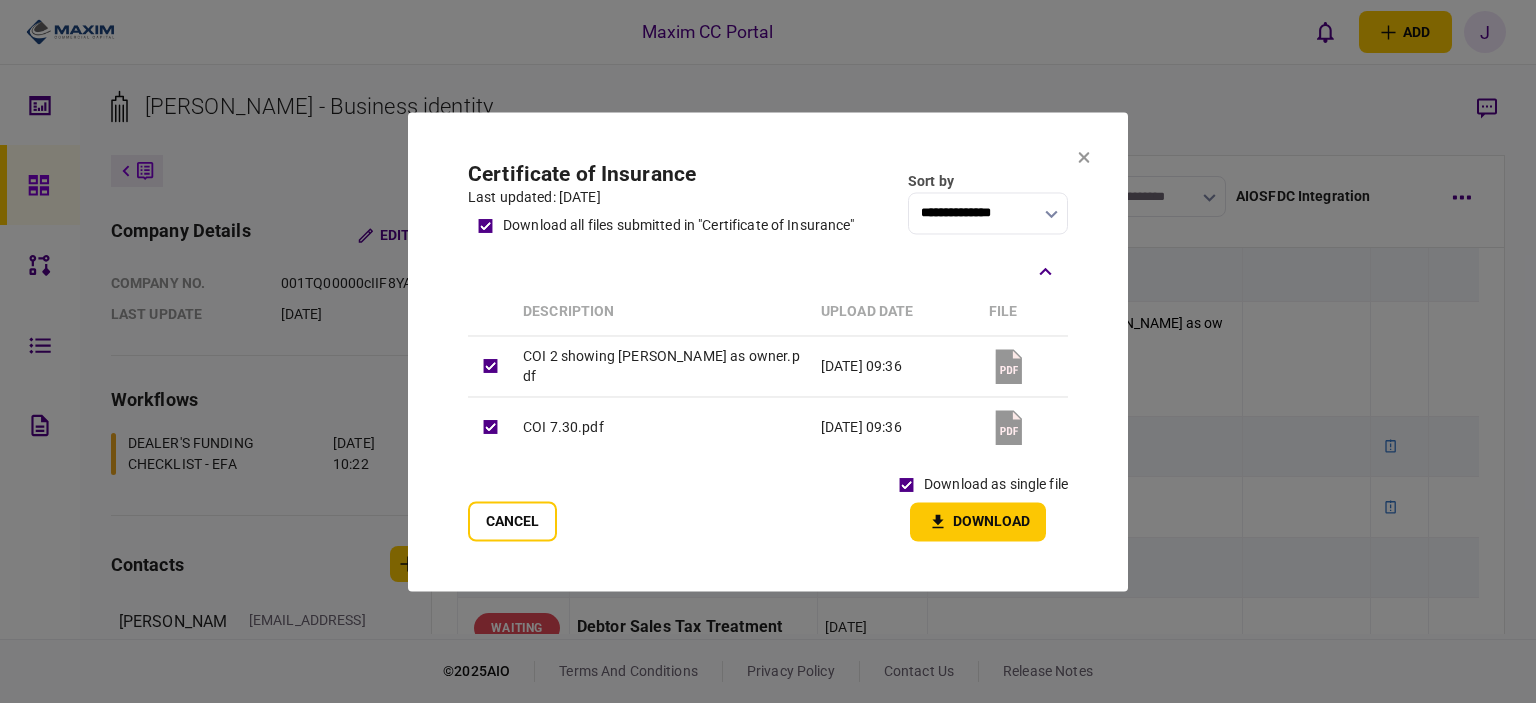 click 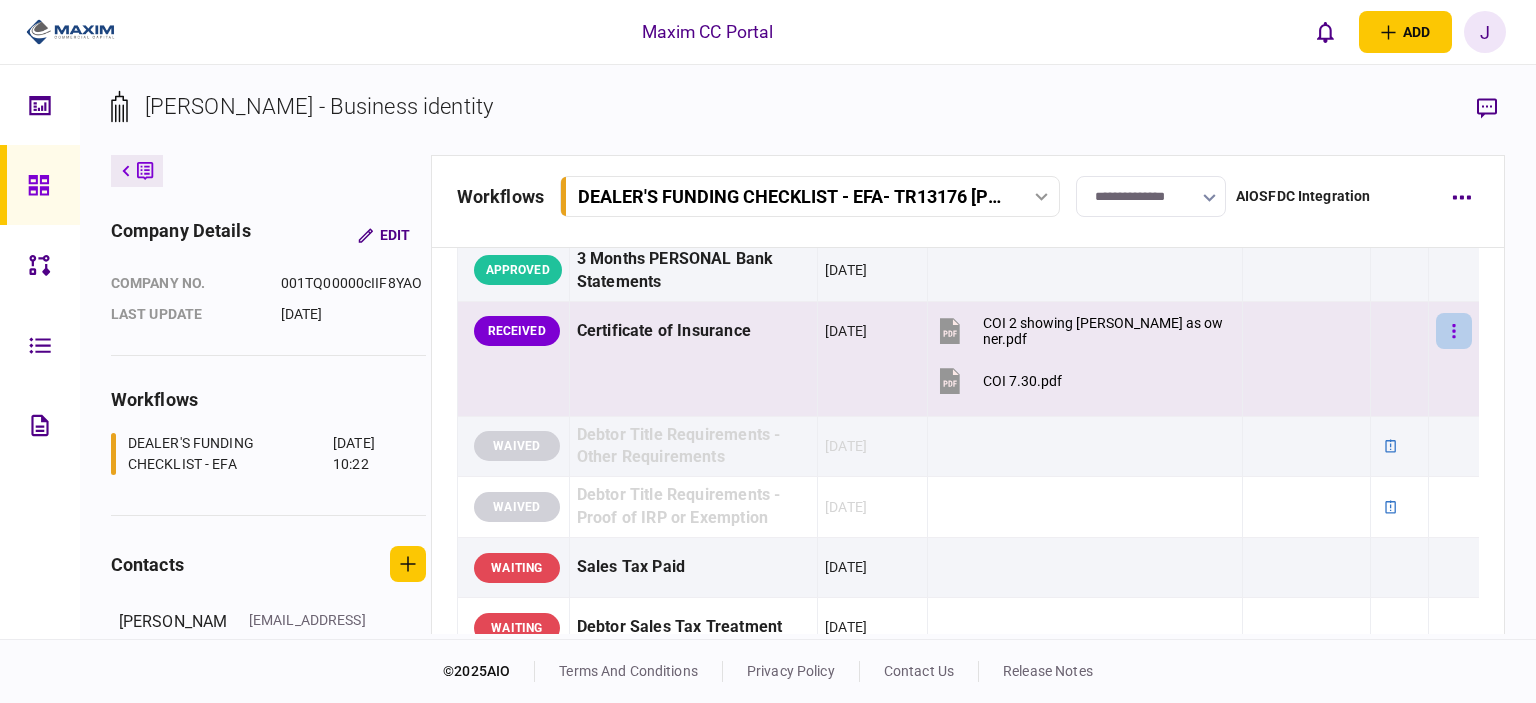 click at bounding box center (1454, 331) 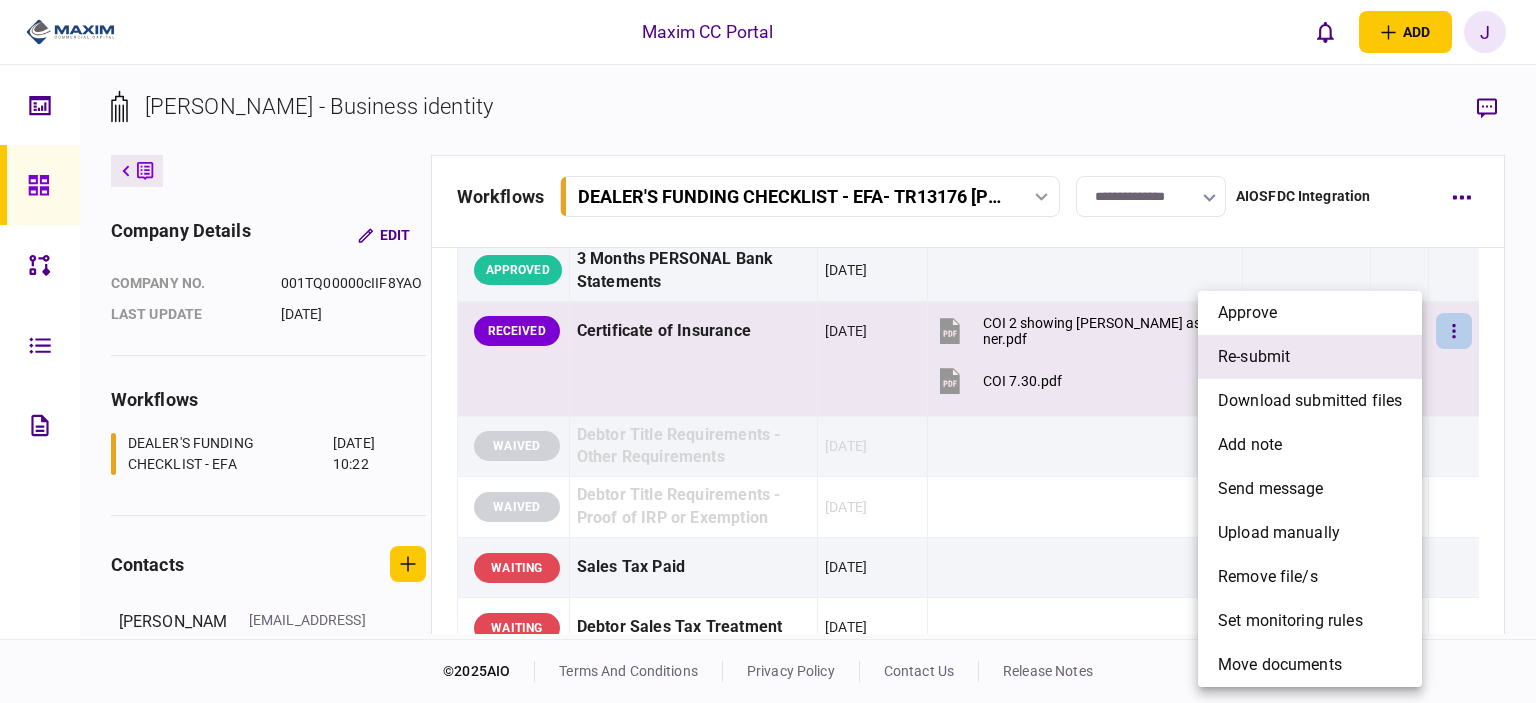 click on "re-submit" at bounding box center (1310, 357) 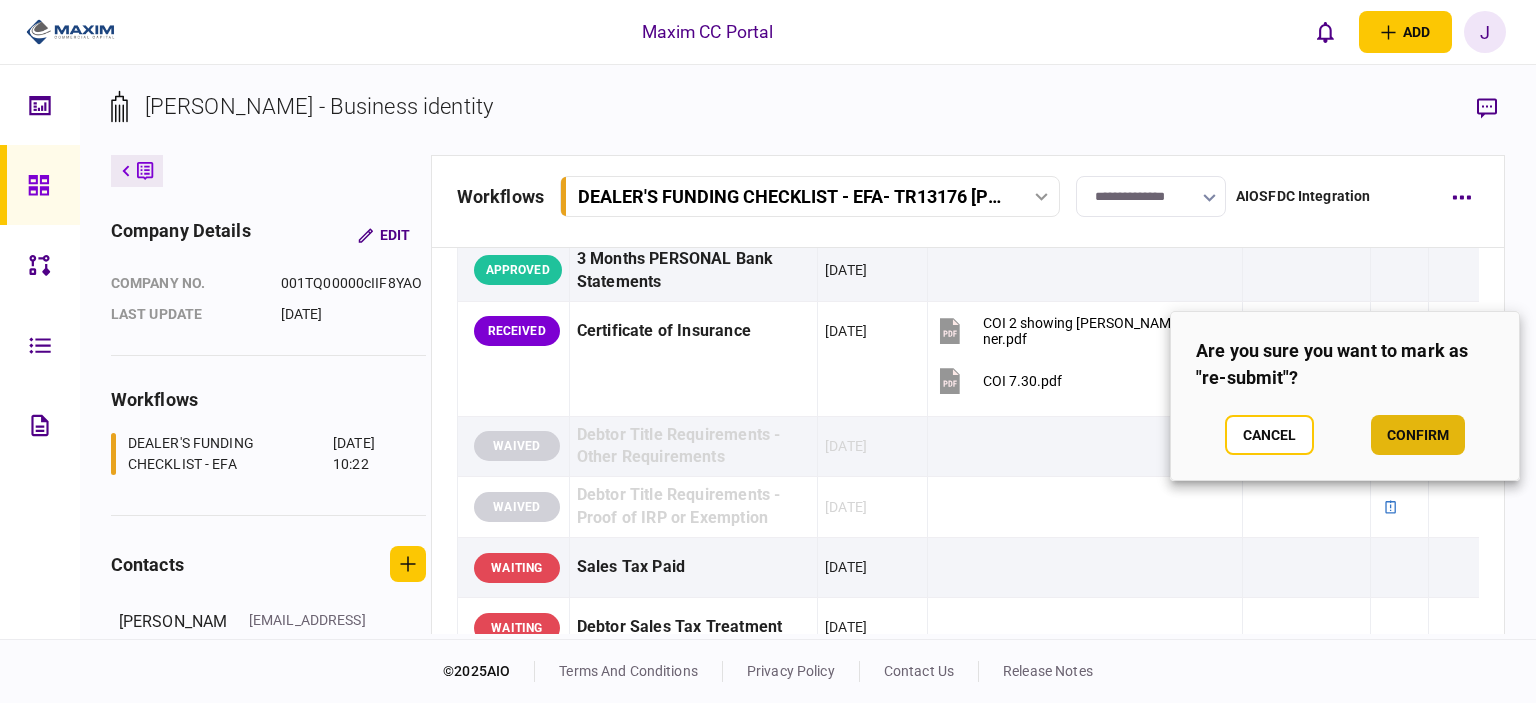 click on "confirm" at bounding box center [1418, 435] 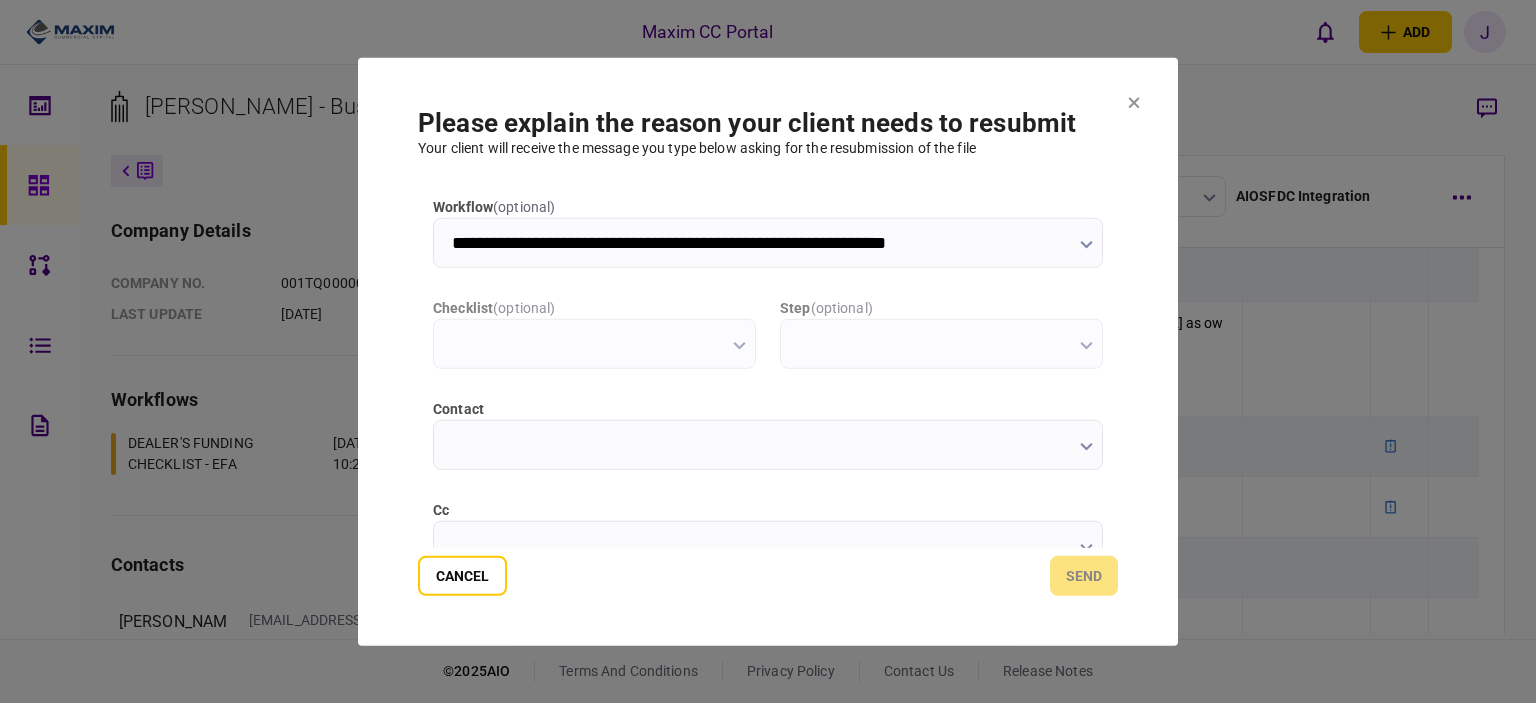 type on "**********" 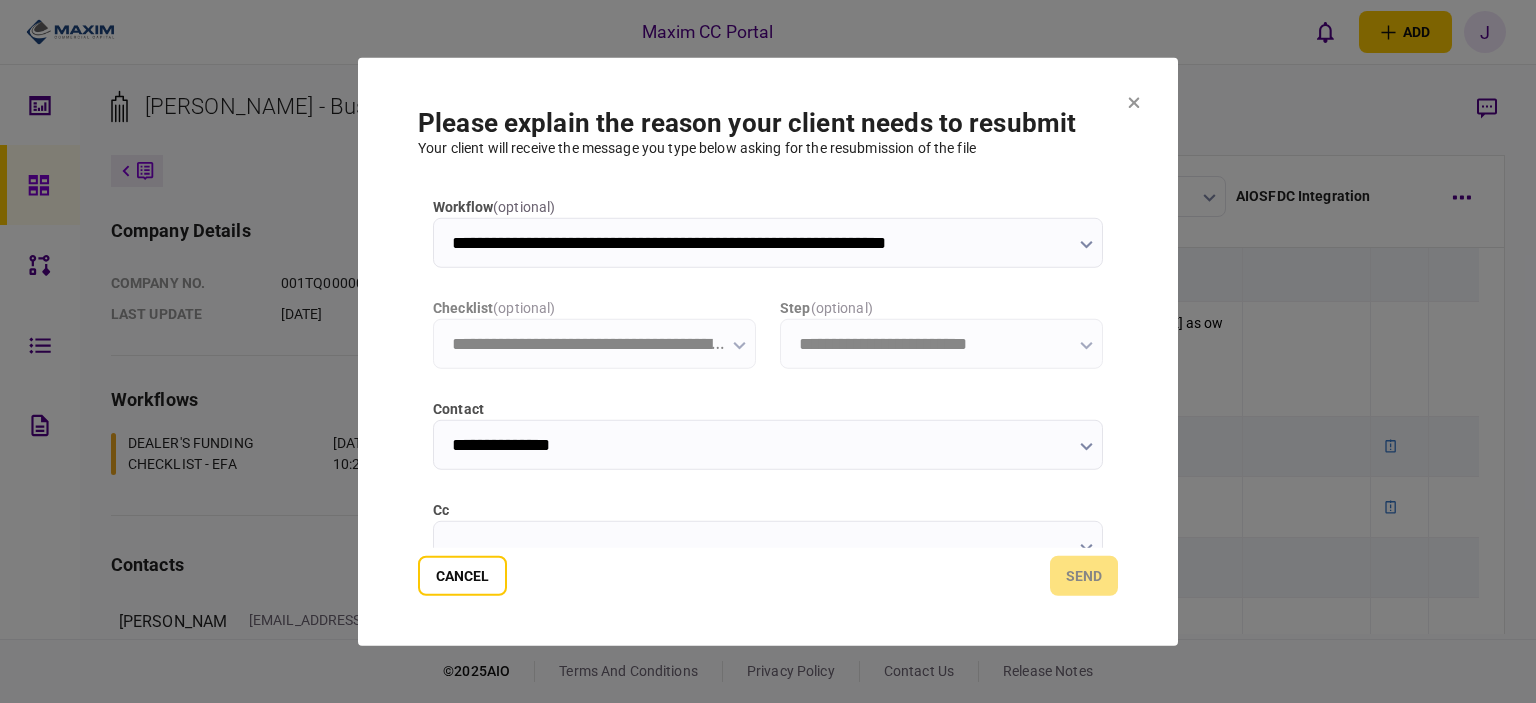 scroll, scrollTop: 0, scrollLeft: 0, axis: both 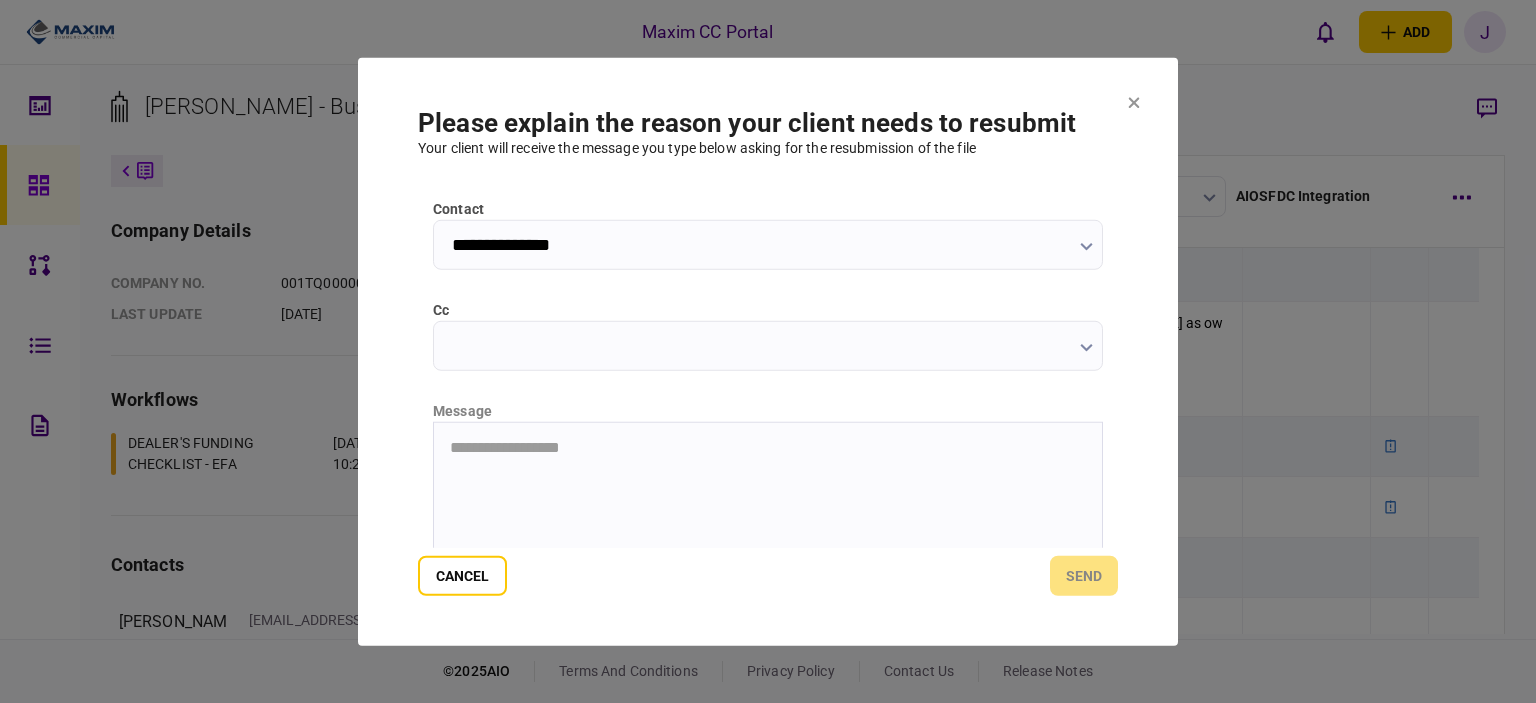 click on "cc" at bounding box center (768, 345) 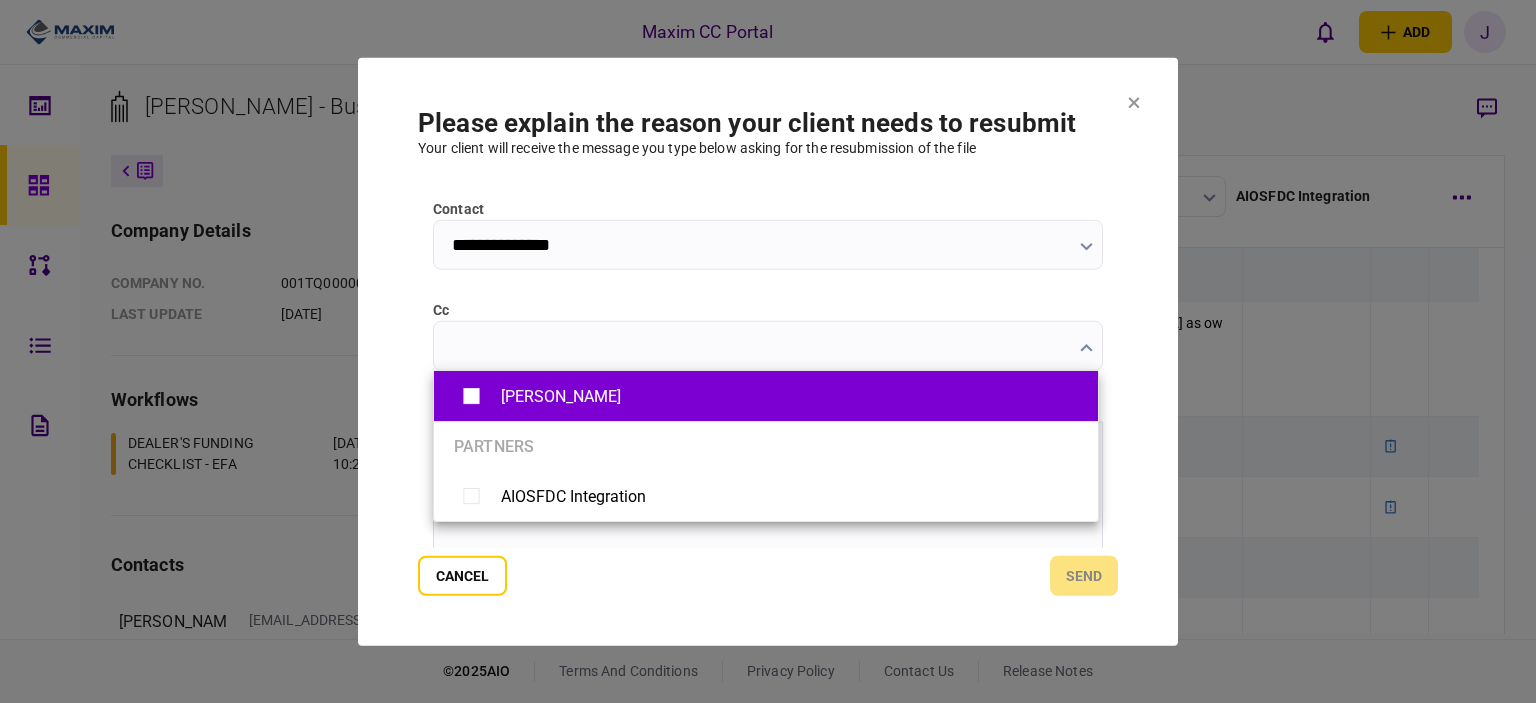 type on "**********" 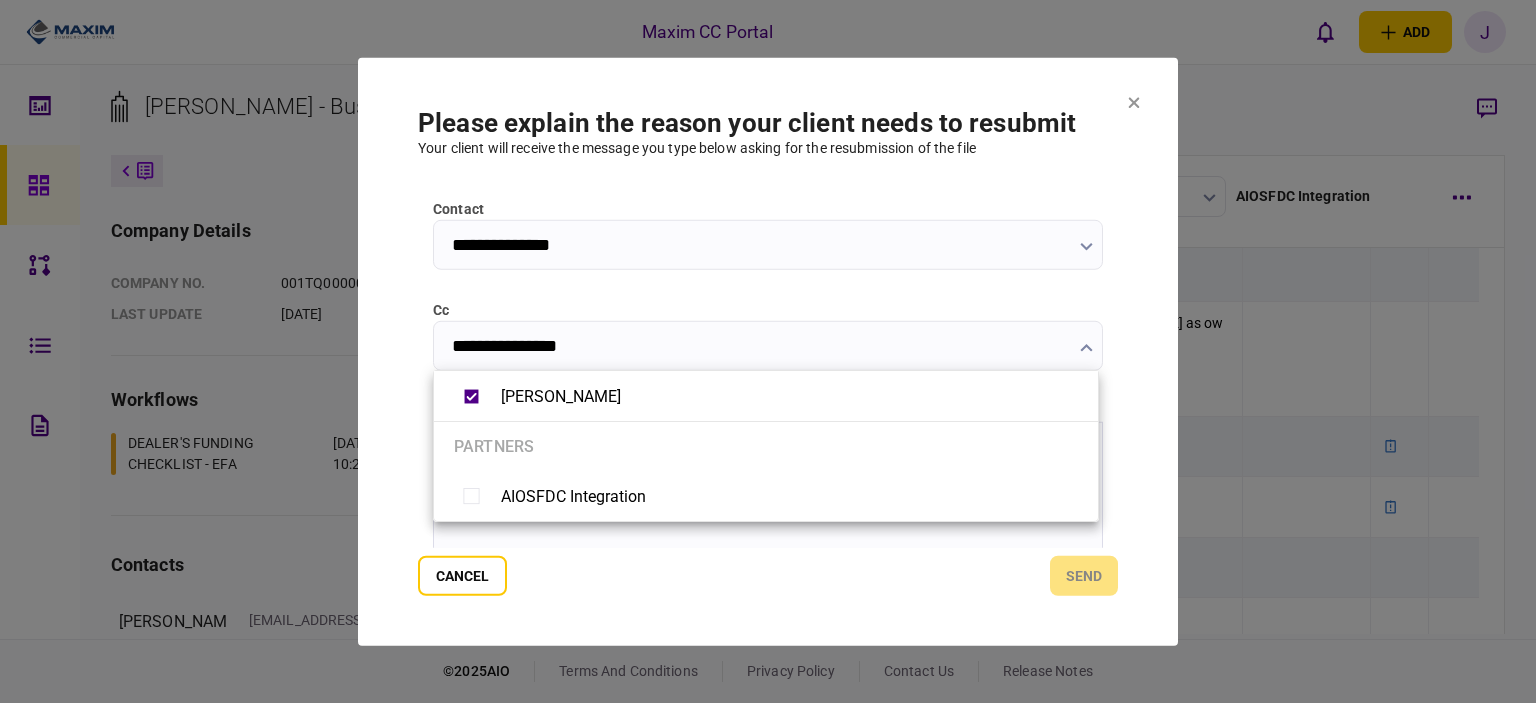 click at bounding box center (768, 351) 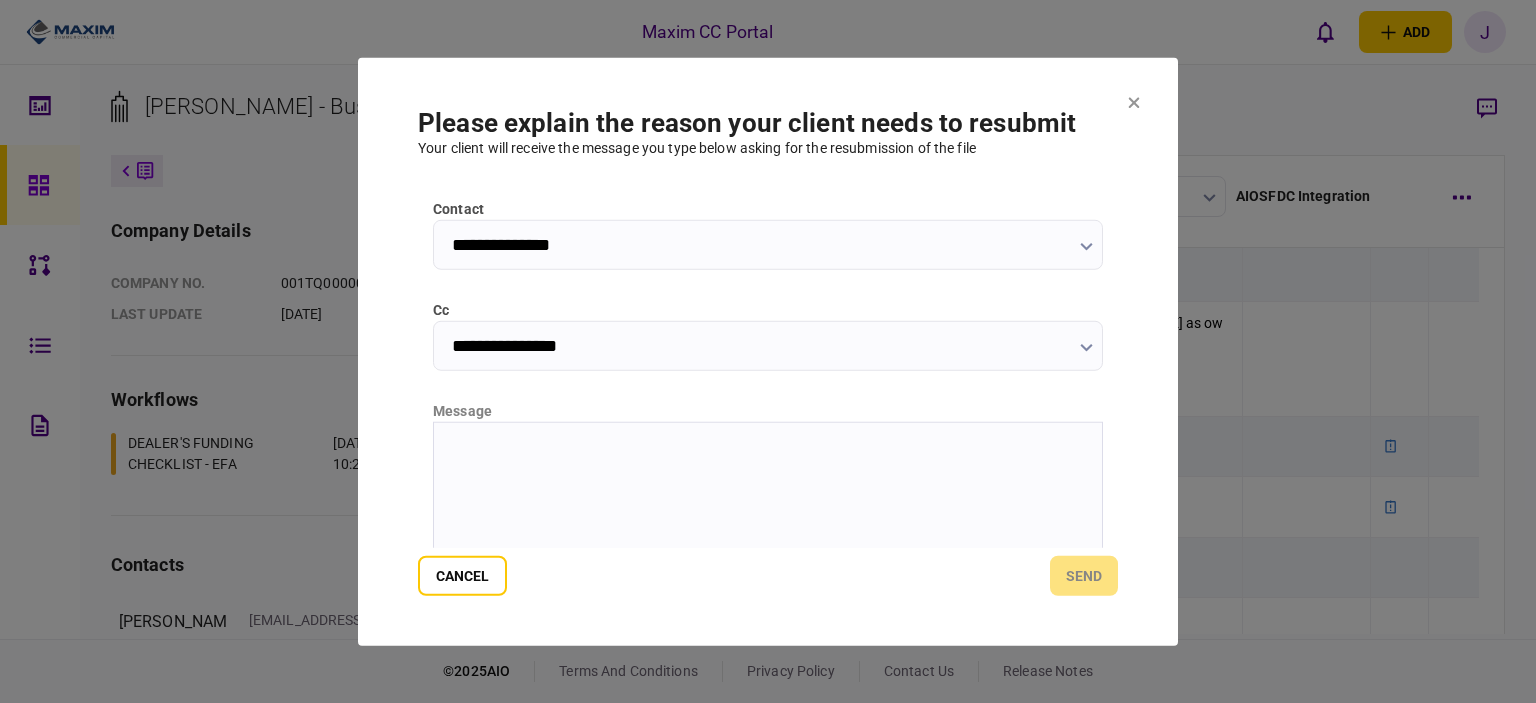 click at bounding box center (768, 446) 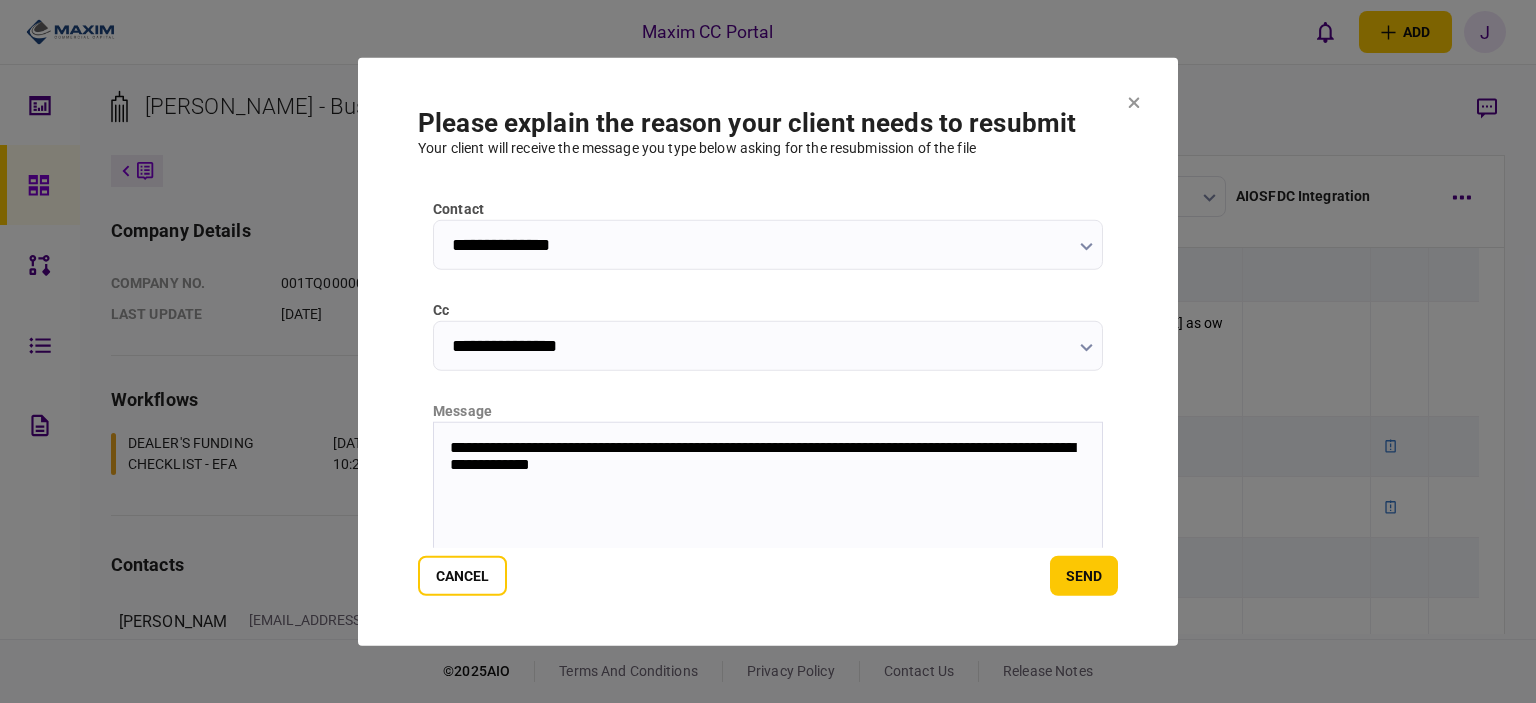 click on "**********" at bounding box center [766, 457] 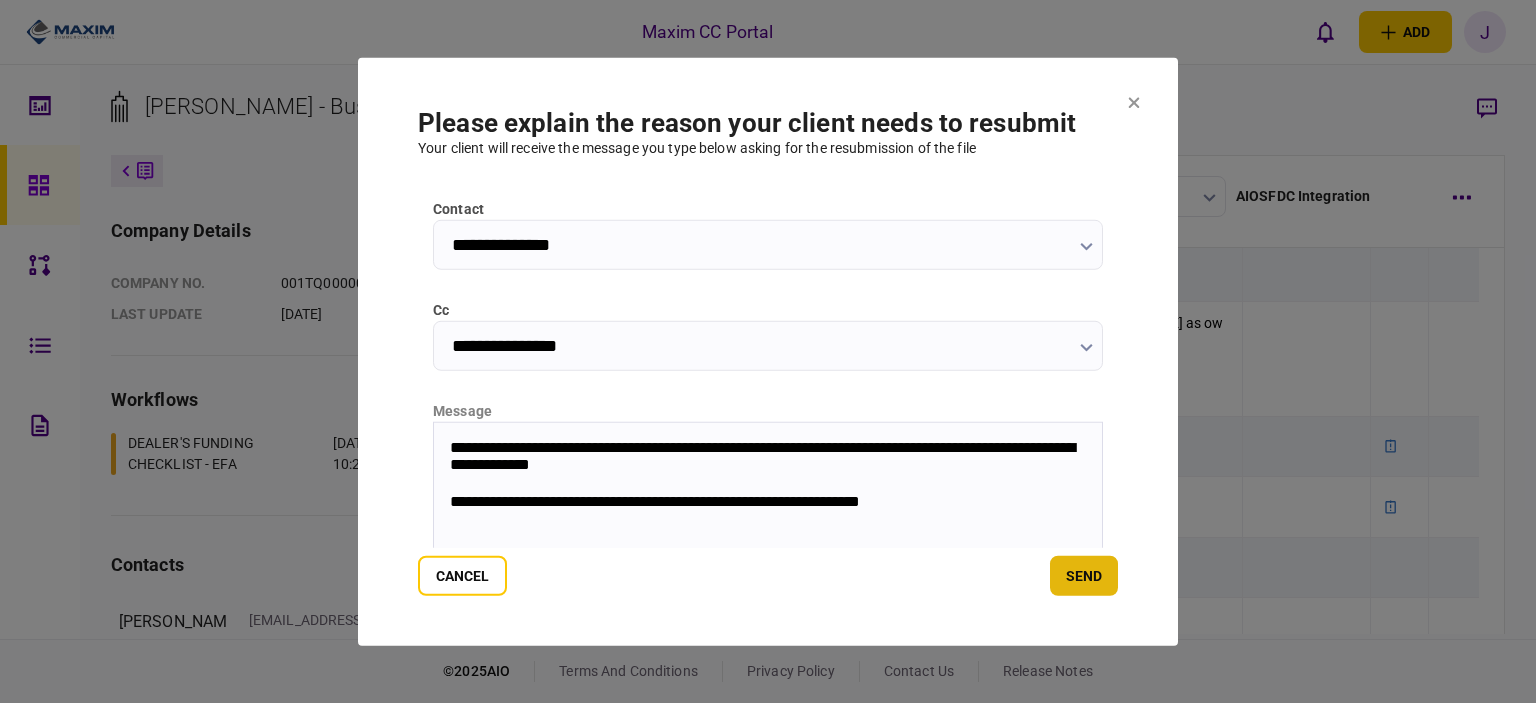 click on "send" at bounding box center (1084, 576) 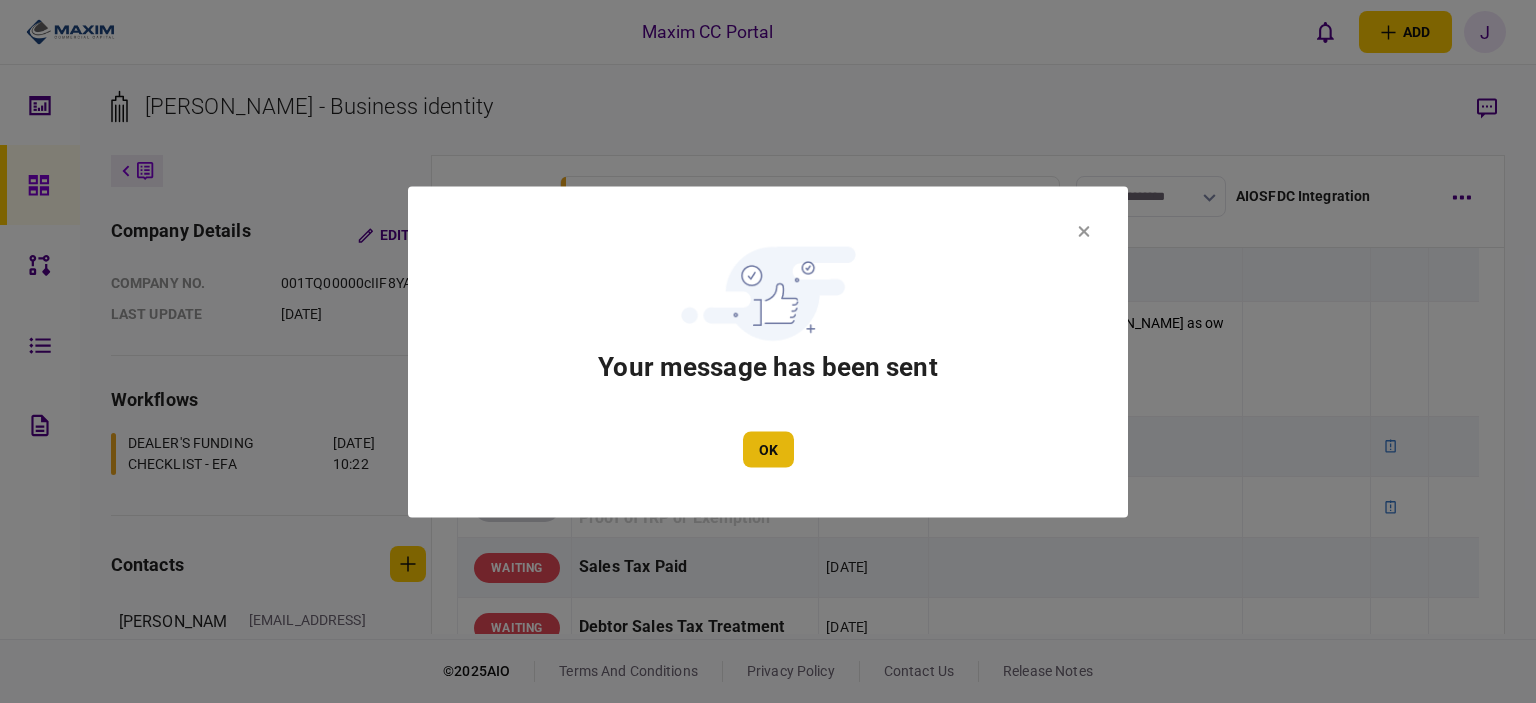 click on "OK" at bounding box center [768, 449] 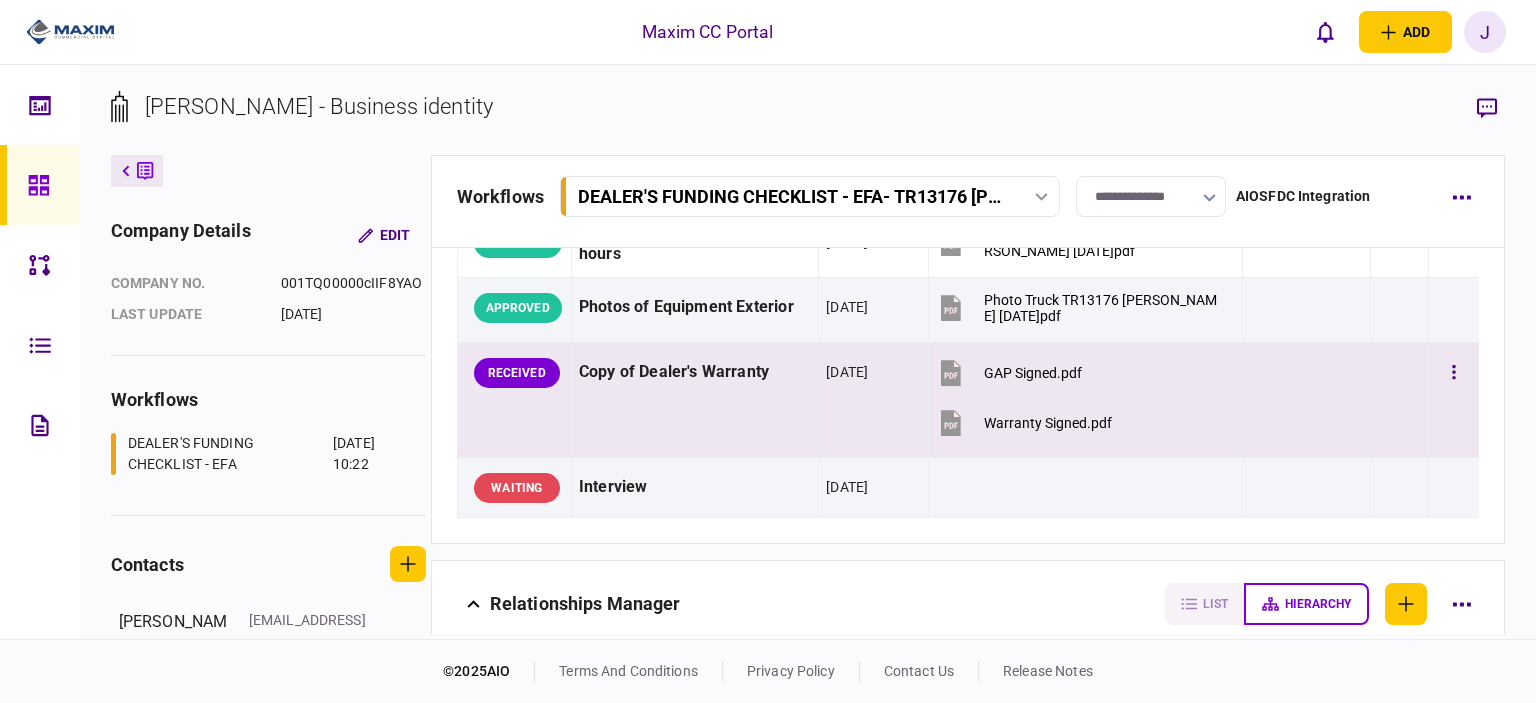 scroll, scrollTop: 1700, scrollLeft: 0, axis: vertical 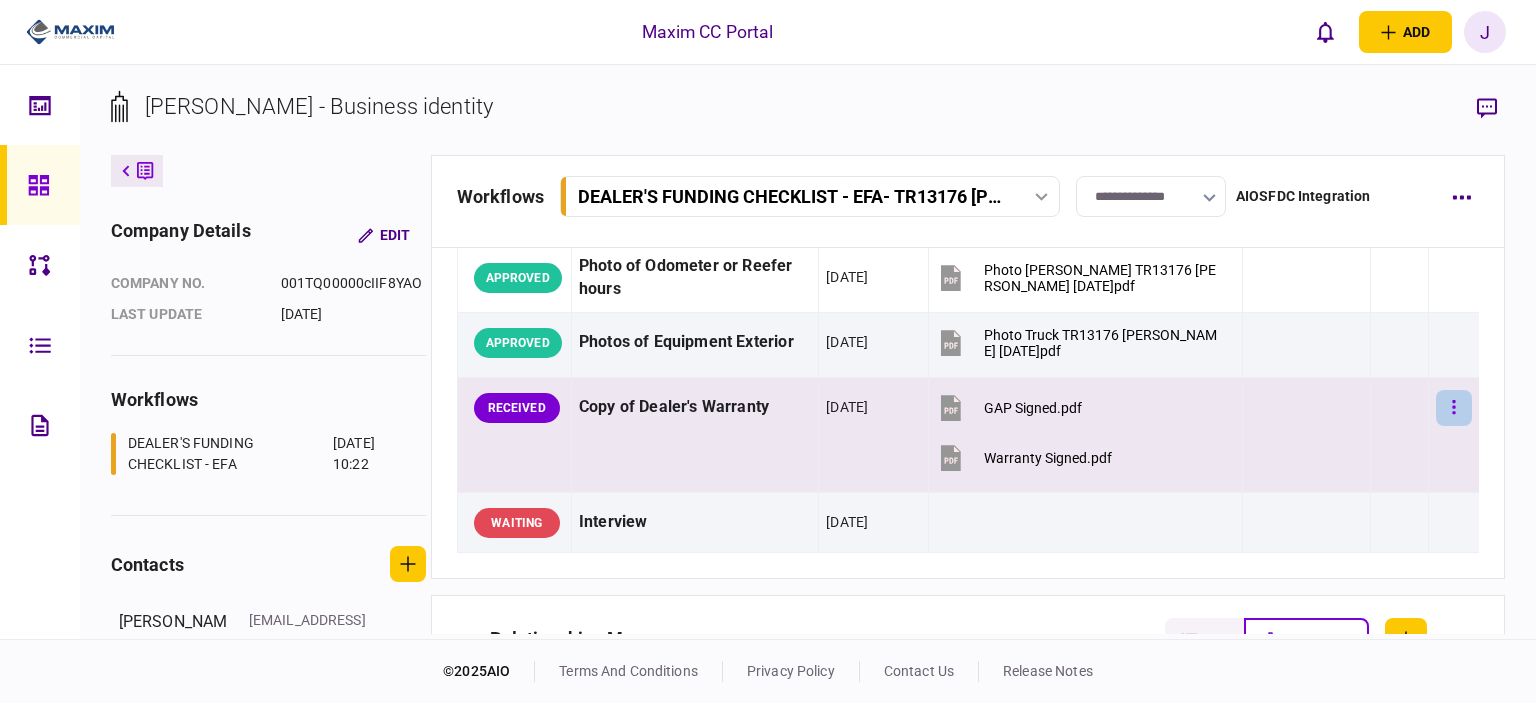 click 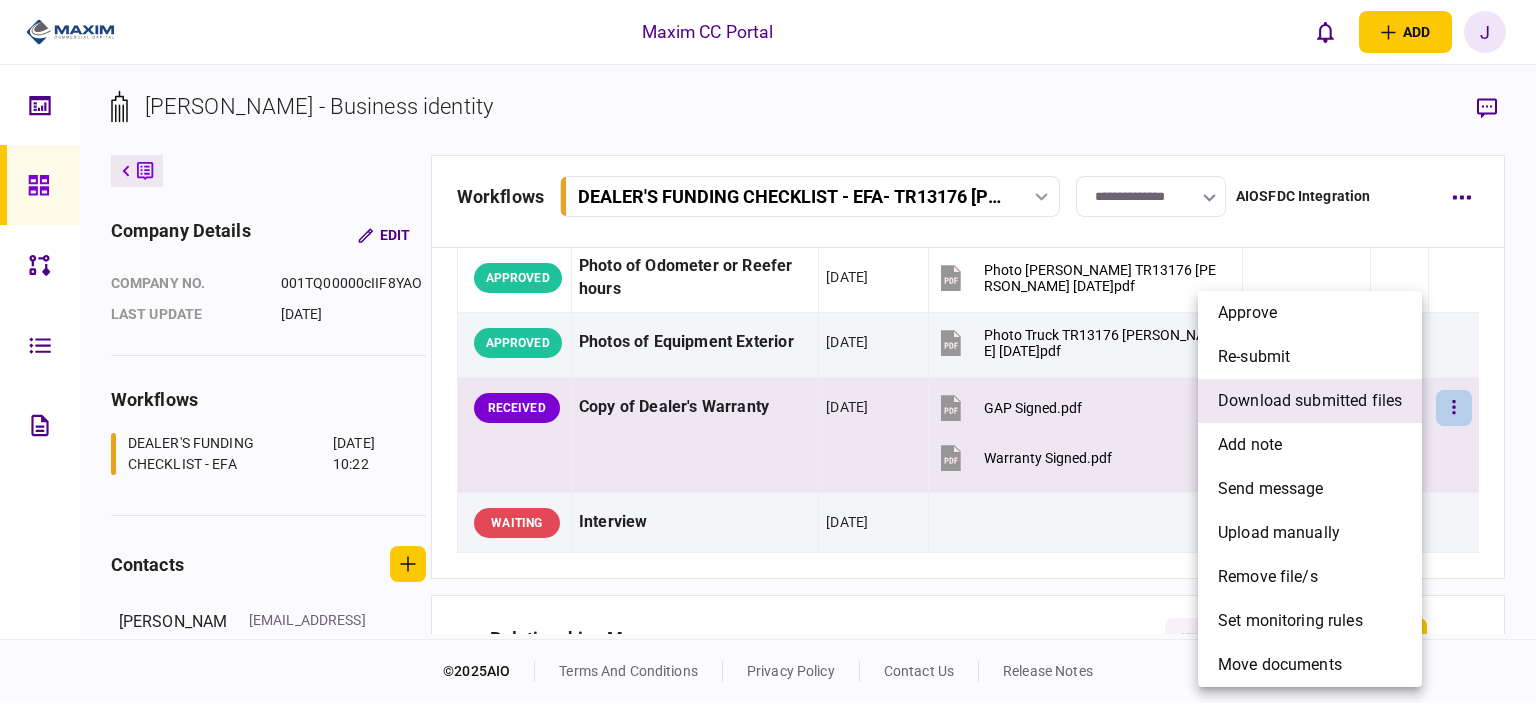 click on "download submitted files" at bounding box center [1310, 401] 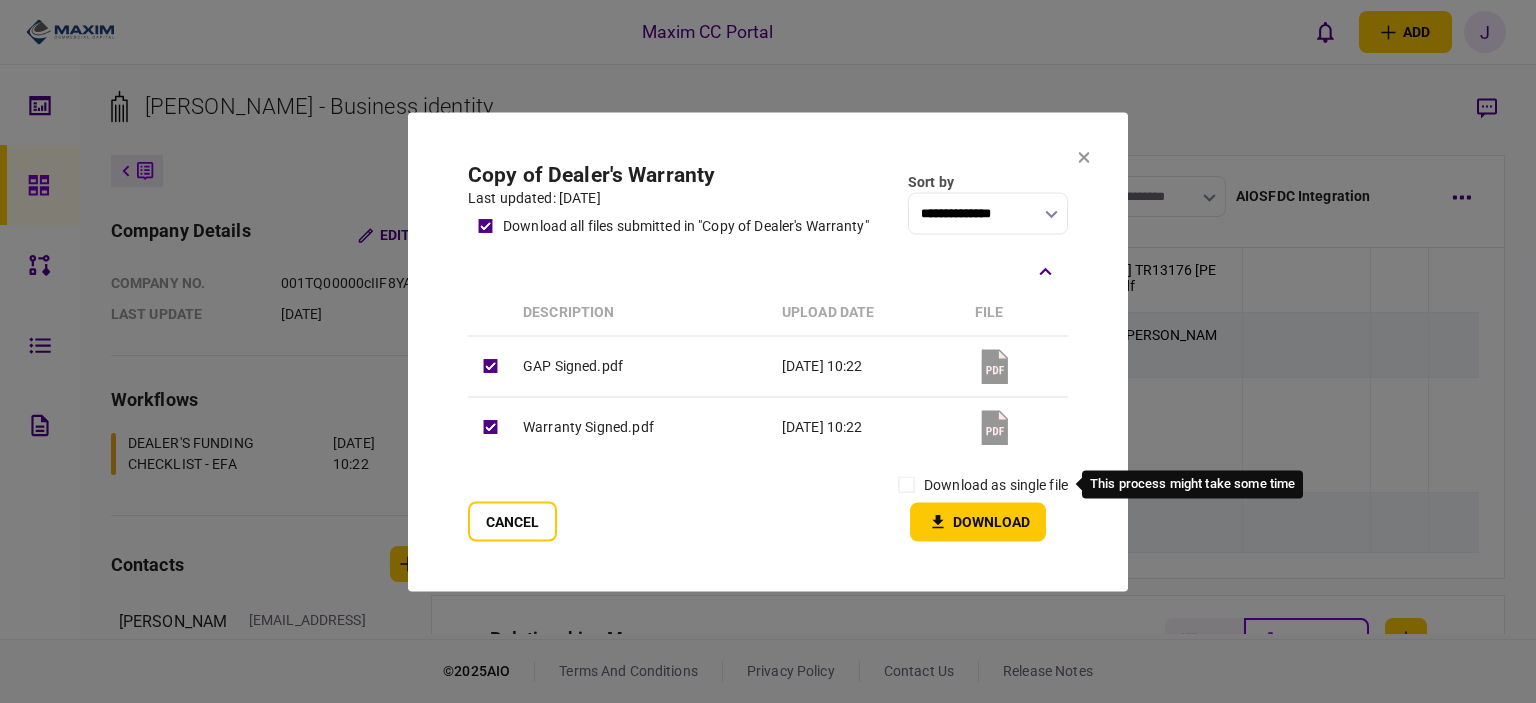 click on "download as single file" at bounding box center [996, 484] 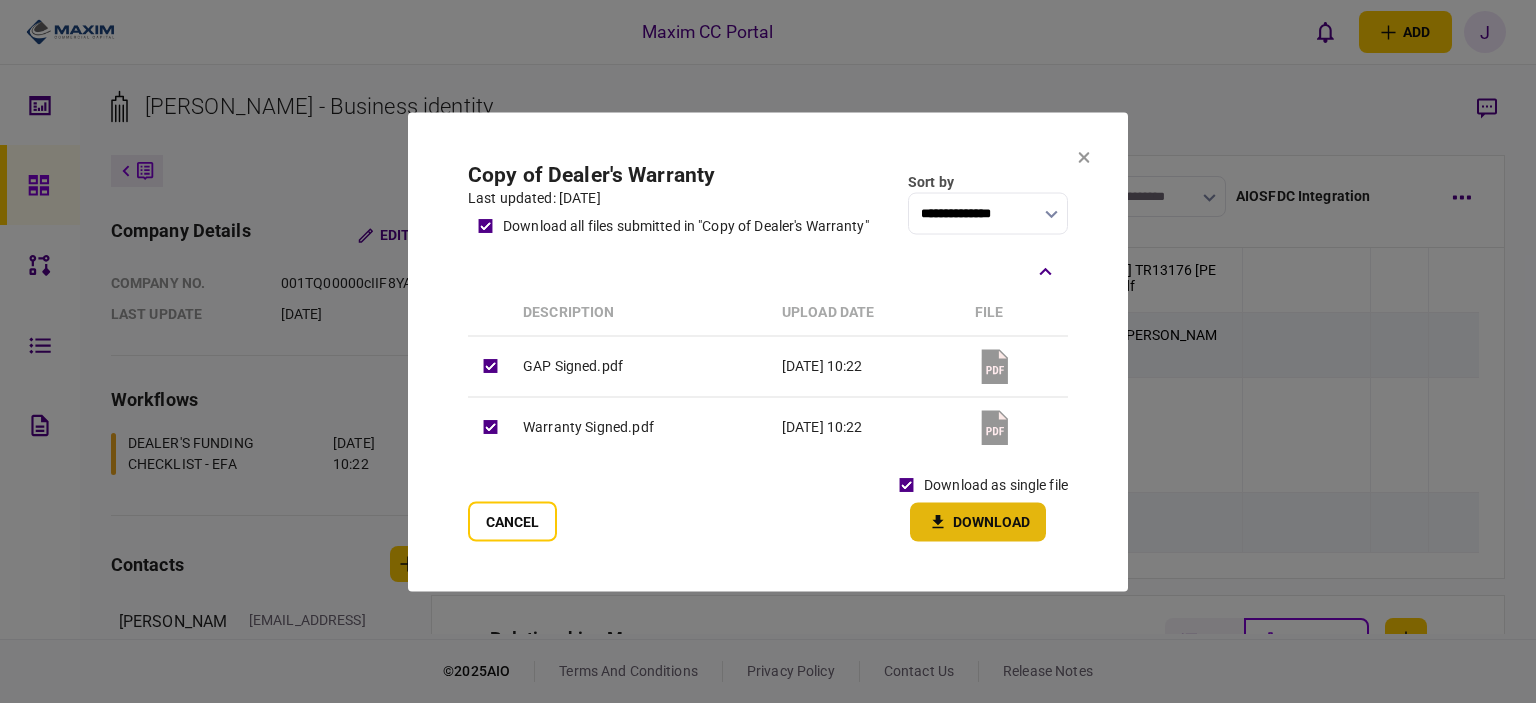 click on "Download" at bounding box center (978, 521) 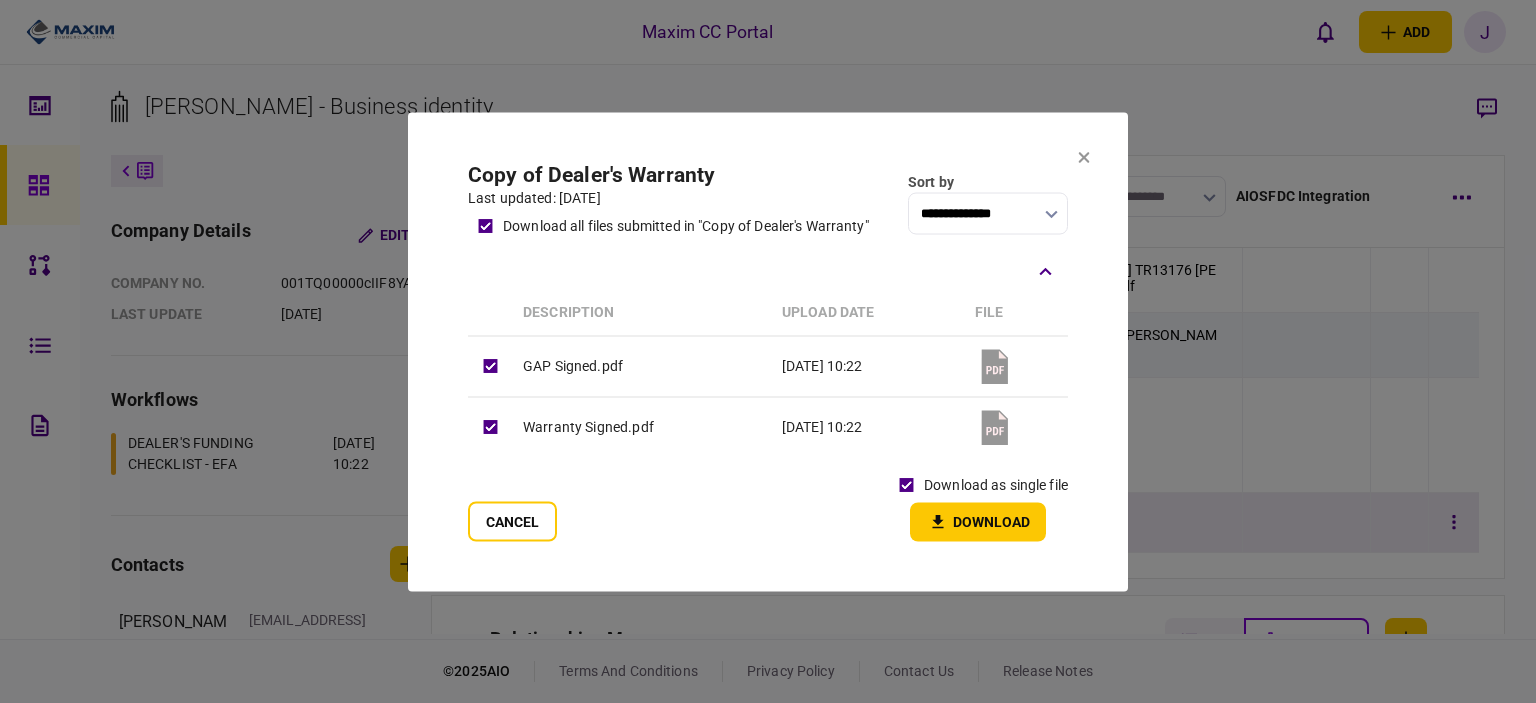 drag, startPoint x: 504, startPoint y: 511, endPoint x: 514, endPoint y: 512, distance: 10.049875 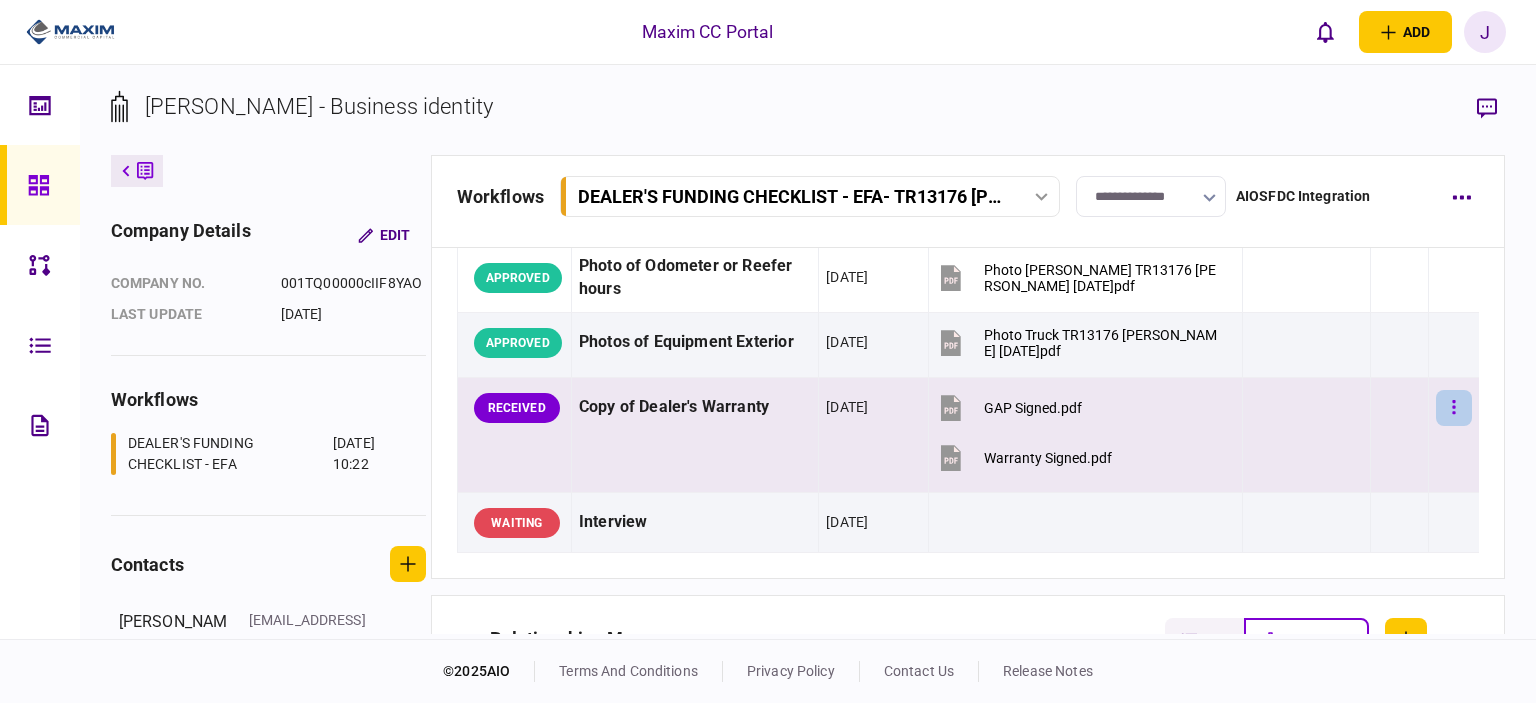 click at bounding box center [1454, 408] 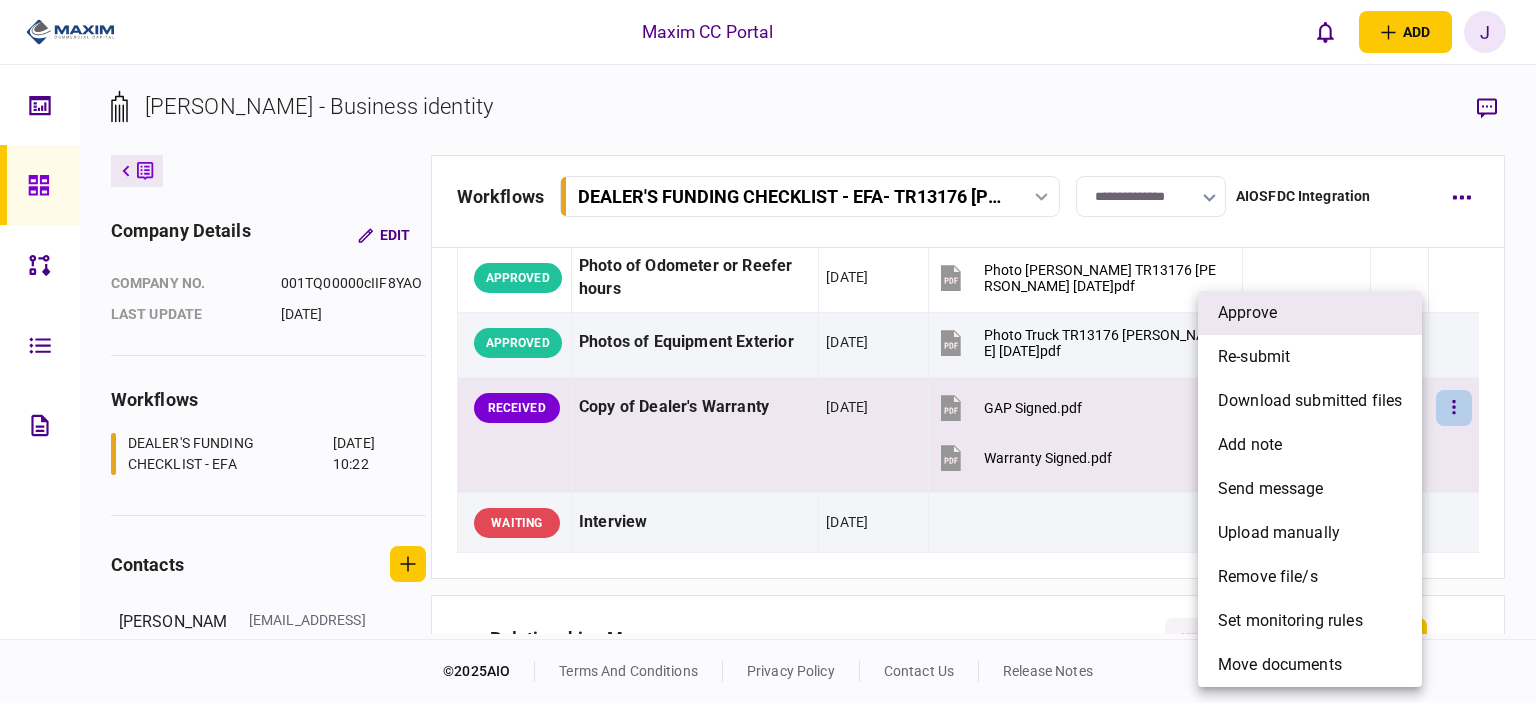 click on "approve" at bounding box center (1310, 313) 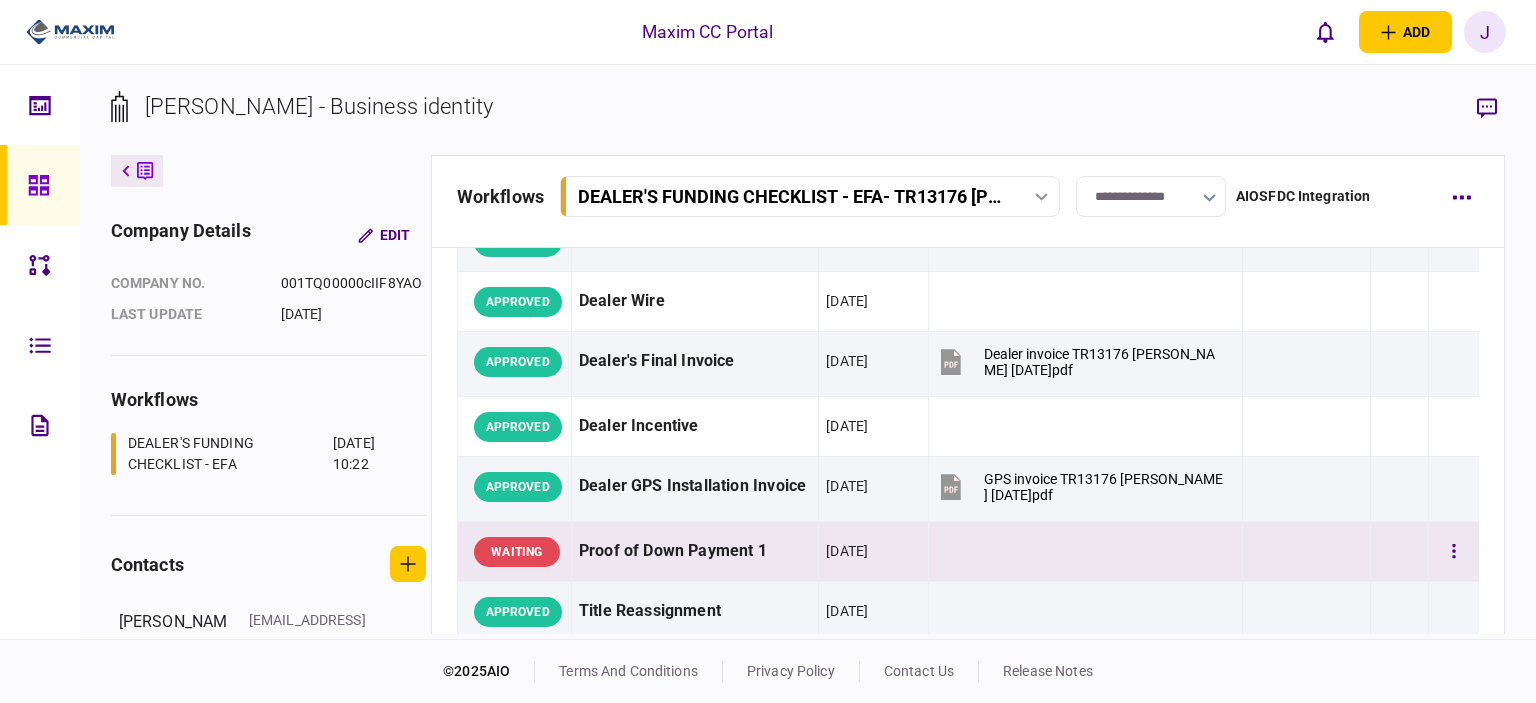 scroll, scrollTop: 900, scrollLeft: 0, axis: vertical 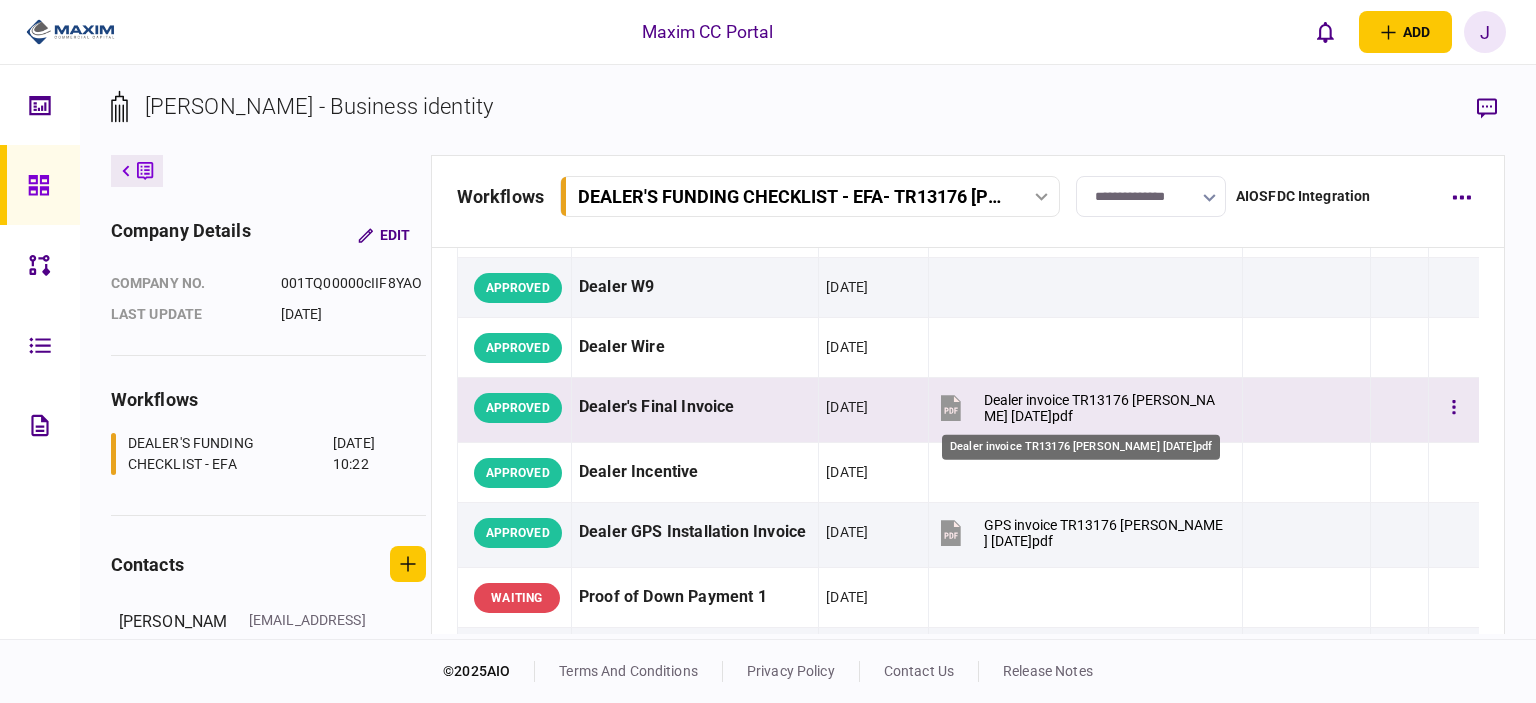 click on "Dealer invoice  TR13176 [PERSON_NAME]  [DATE]pdf" at bounding box center (1104, 408) 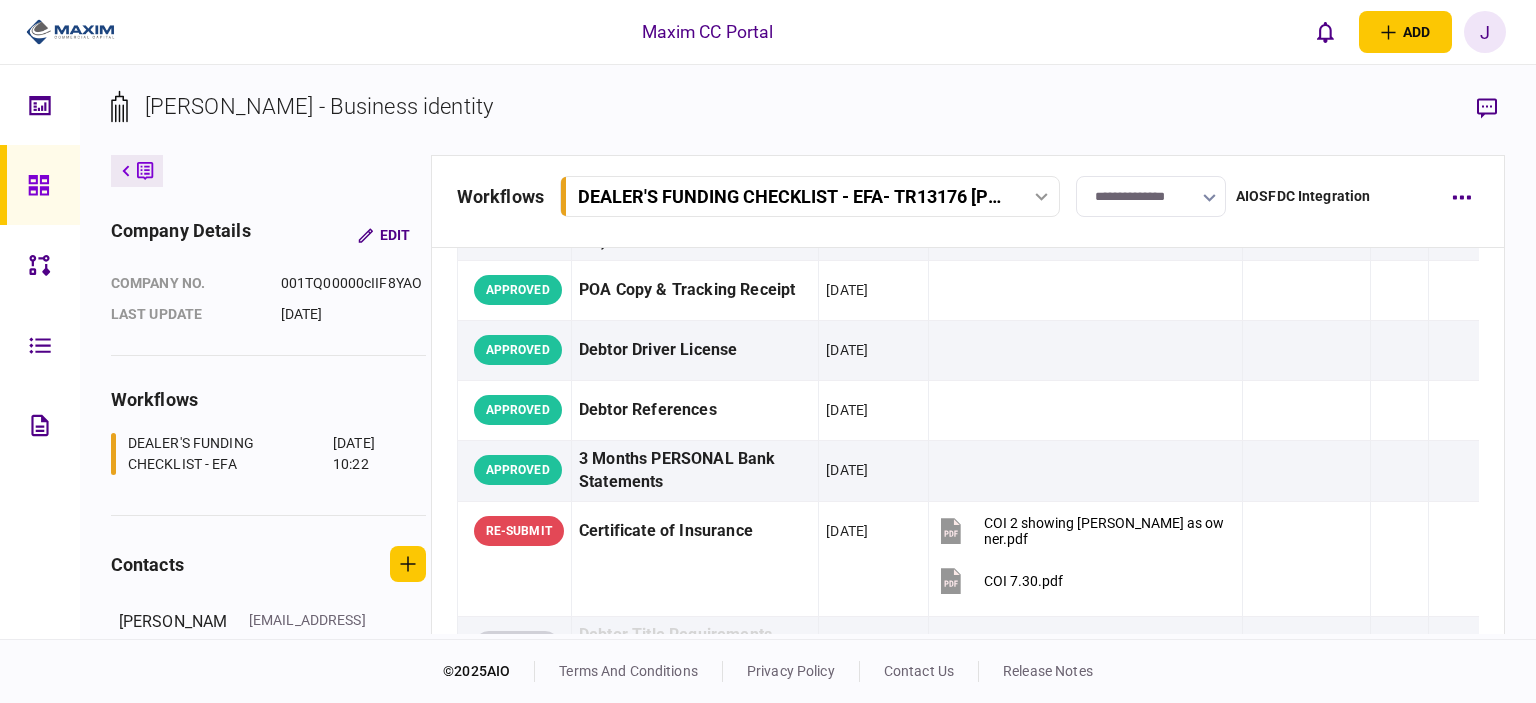 scroll, scrollTop: 0, scrollLeft: 0, axis: both 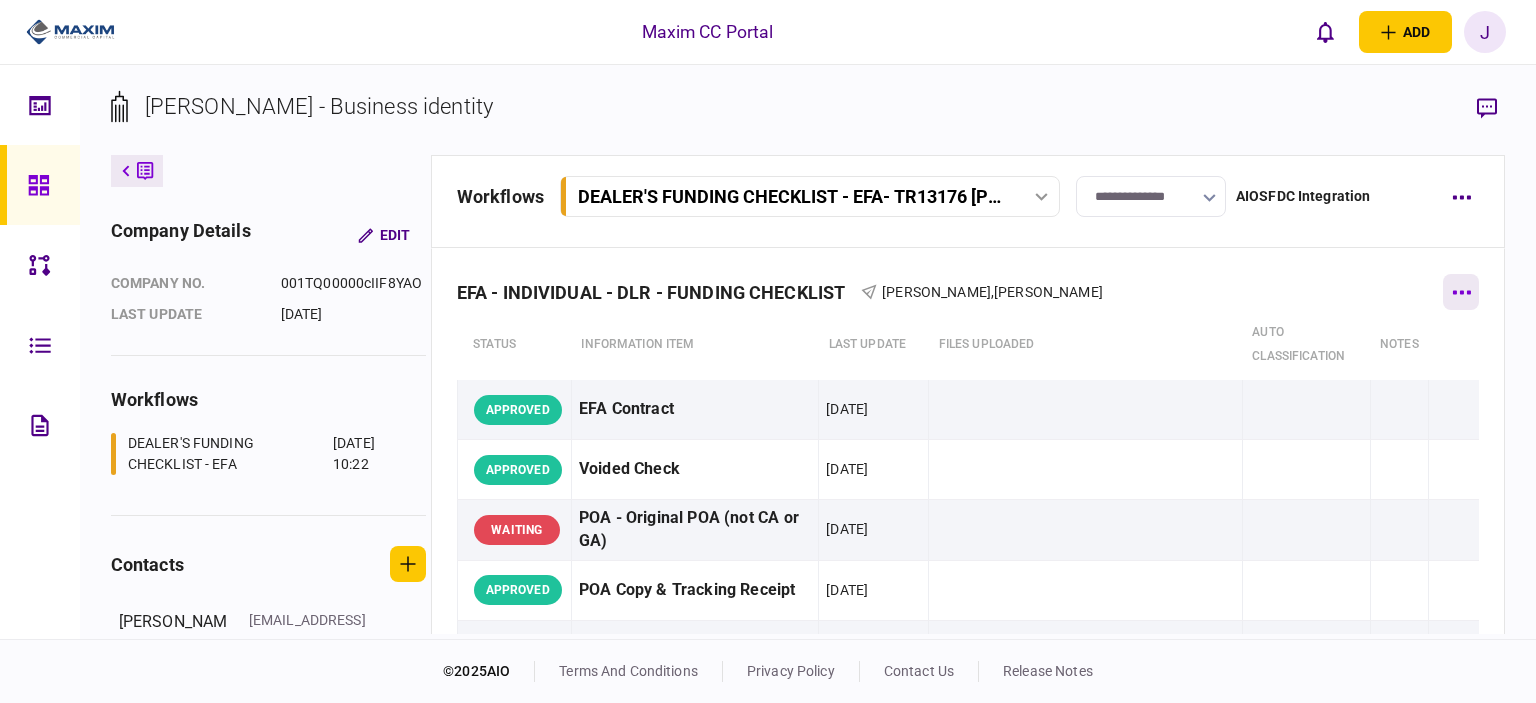 click at bounding box center (1461, 292) 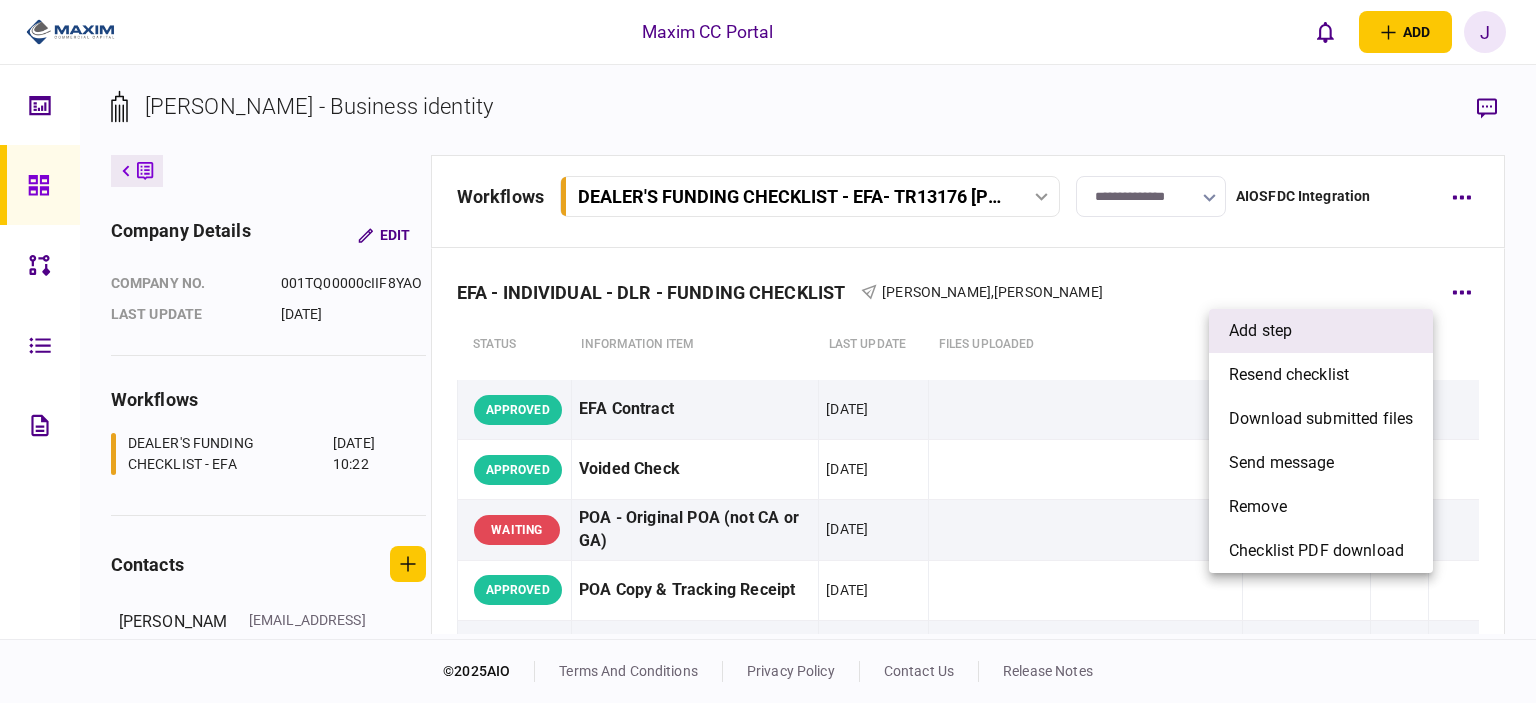 click on "add step" at bounding box center [1260, 331] 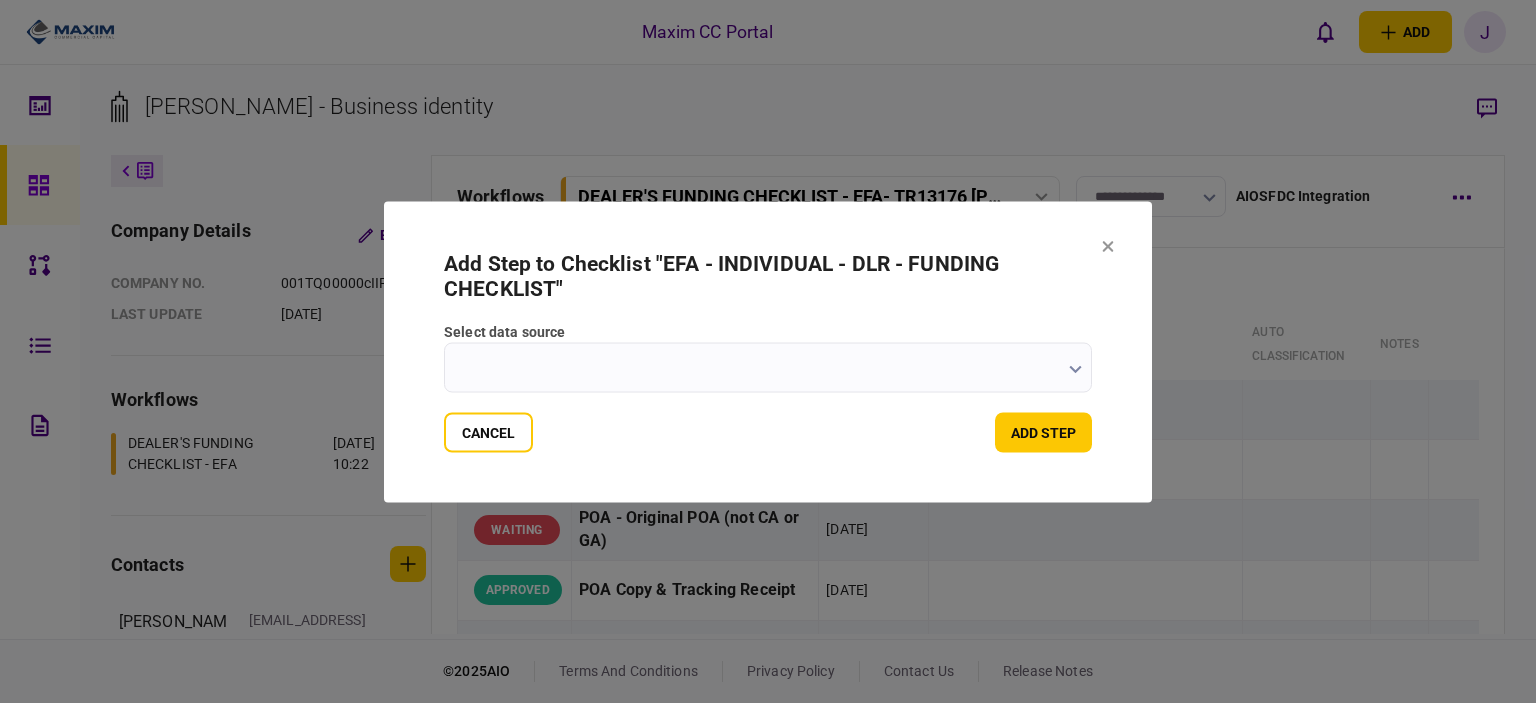 click on "select data source" at bounding box center [768, 367] 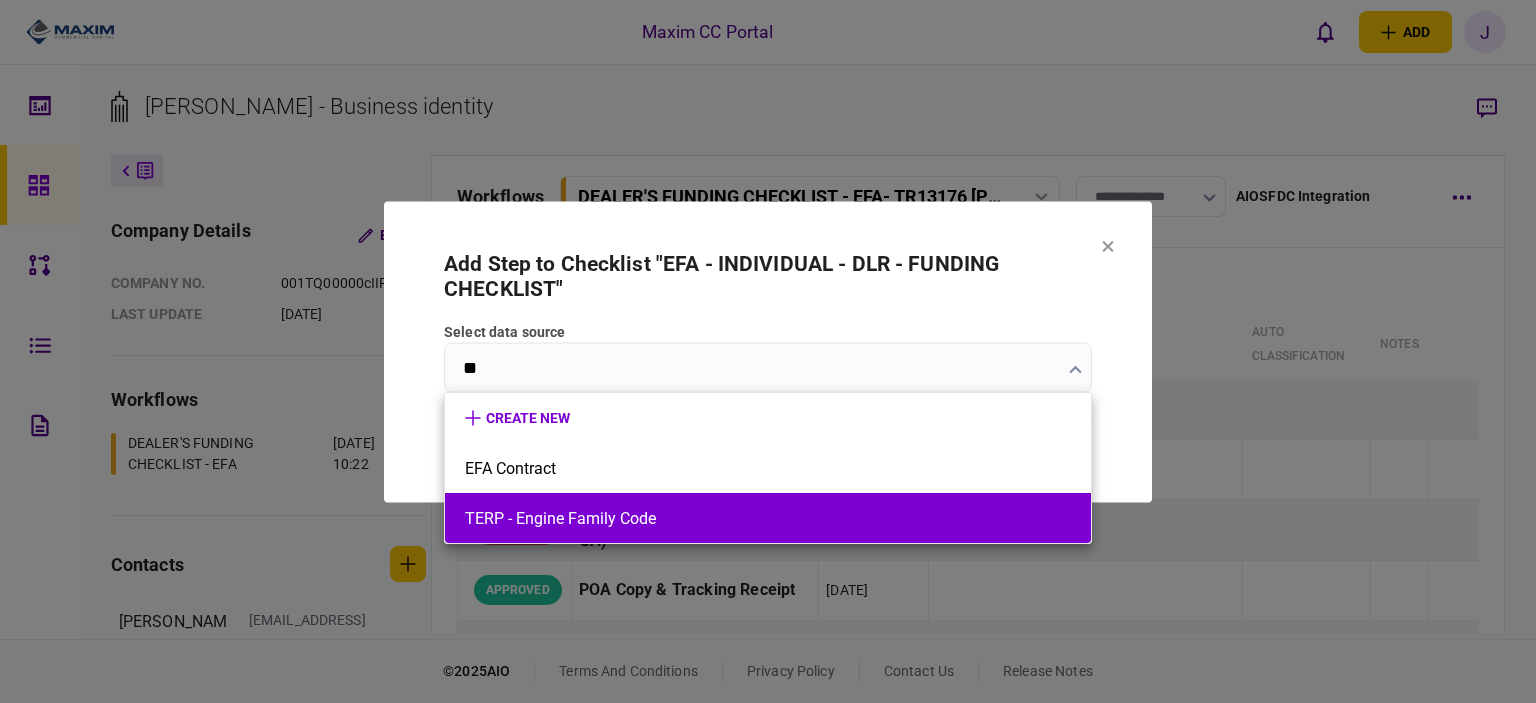 type on "*" 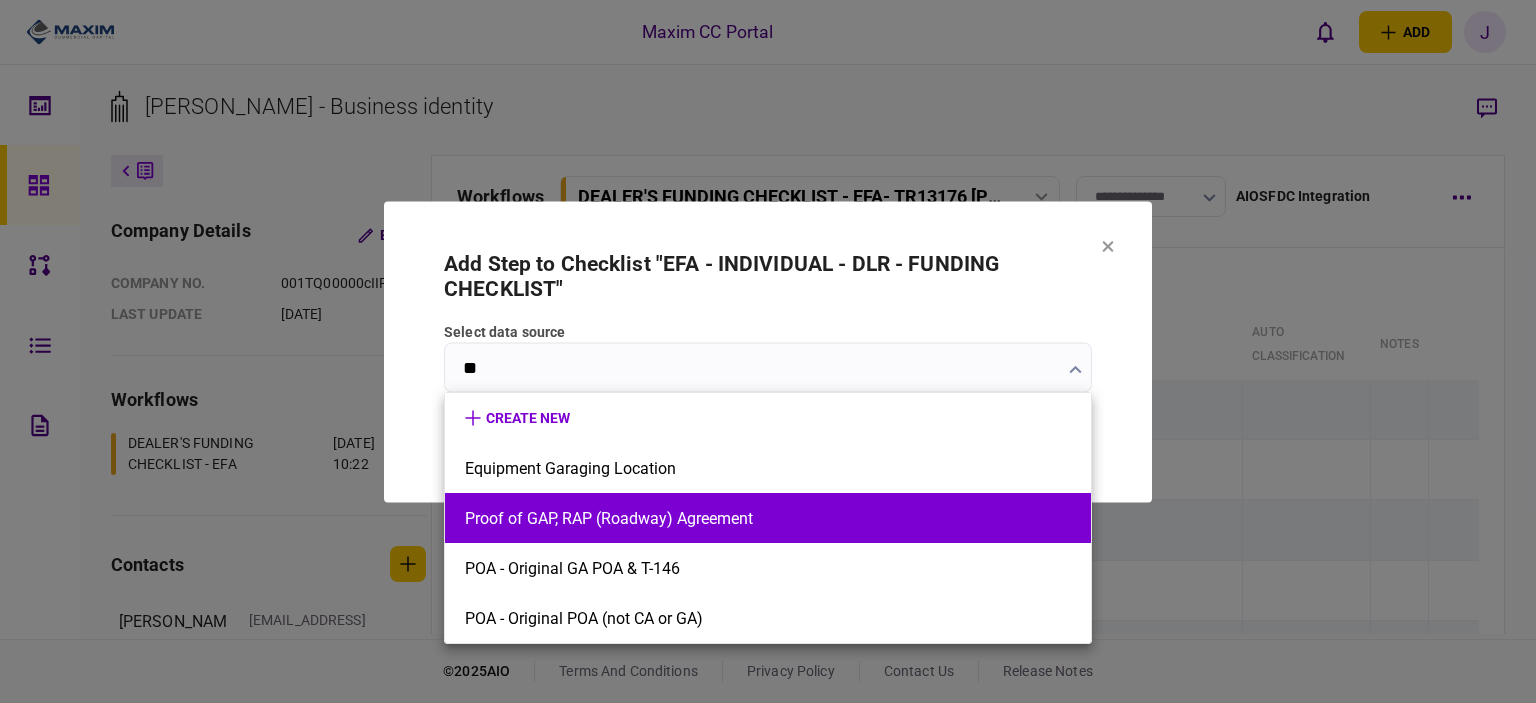 click on "Proof of GAP, RAP (Roadway) Agreement" at bounding box center [768, 518] 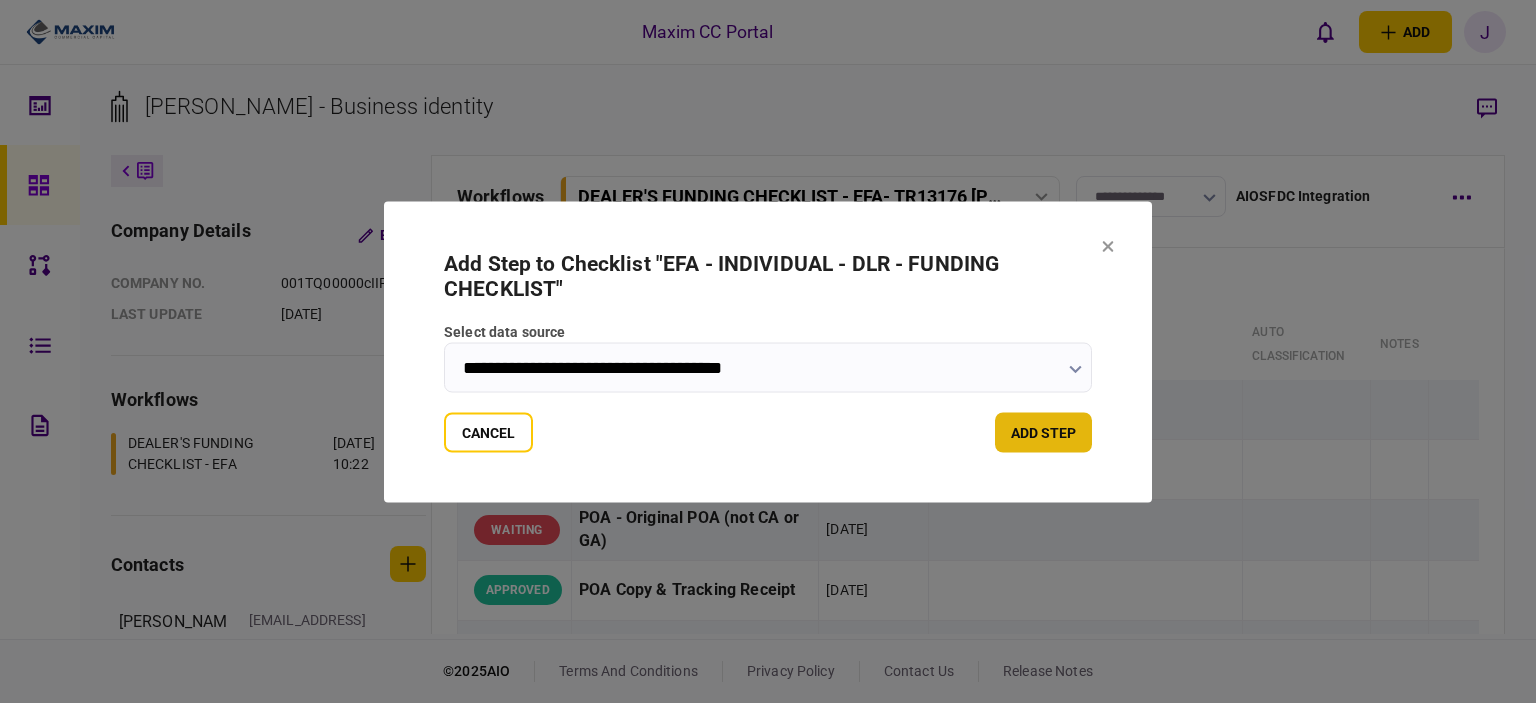 click on "add step" at bounding box center (1043, 432) 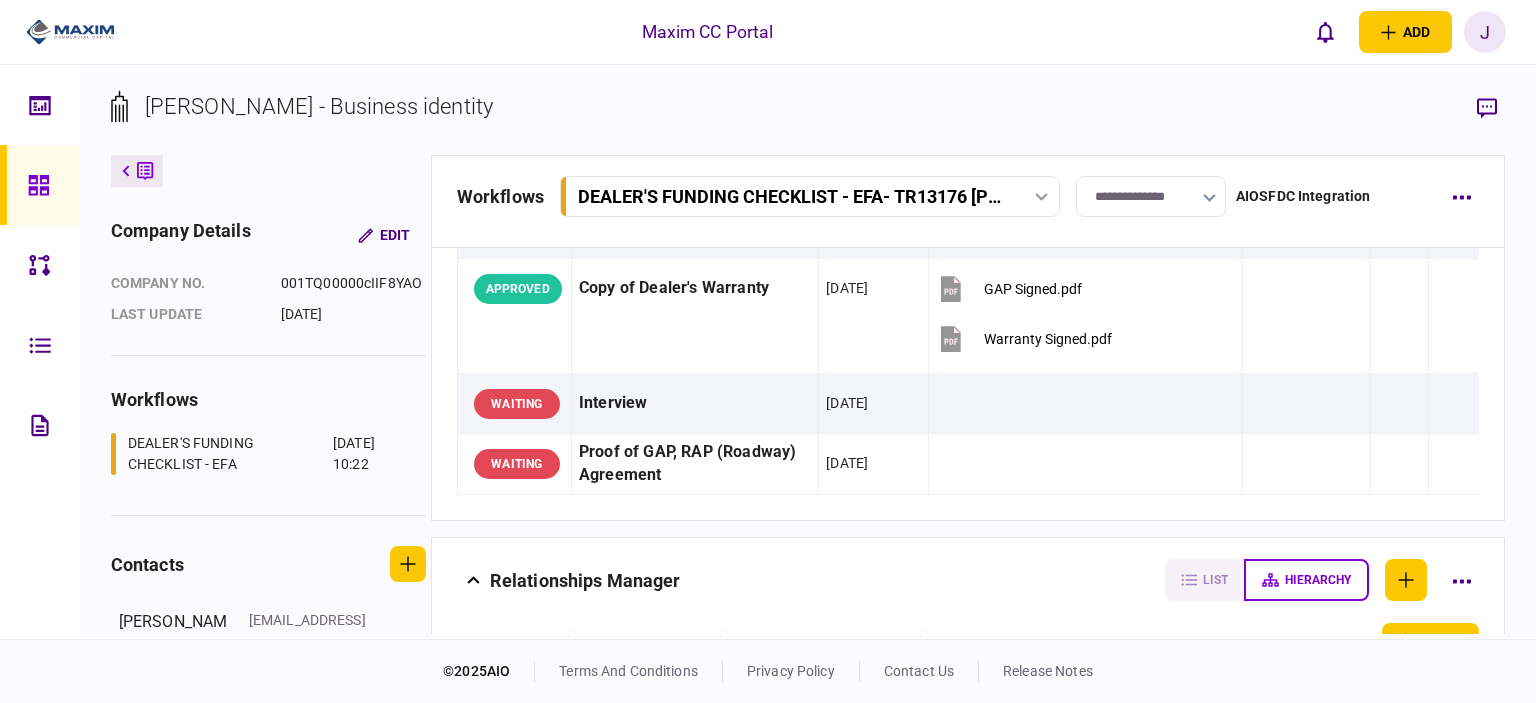 scroll, scrollTop: 1766, scrollLeft: 0, axis: vertical 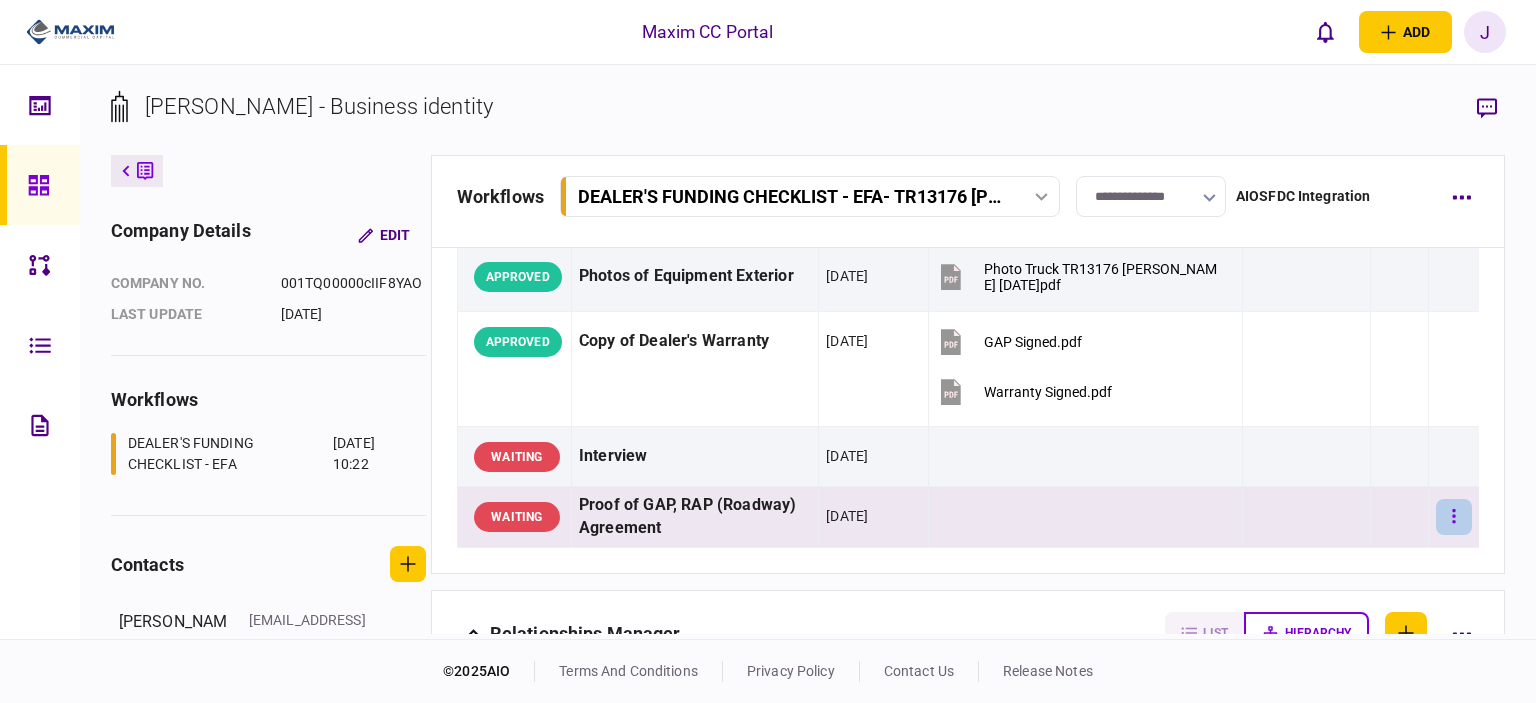 click 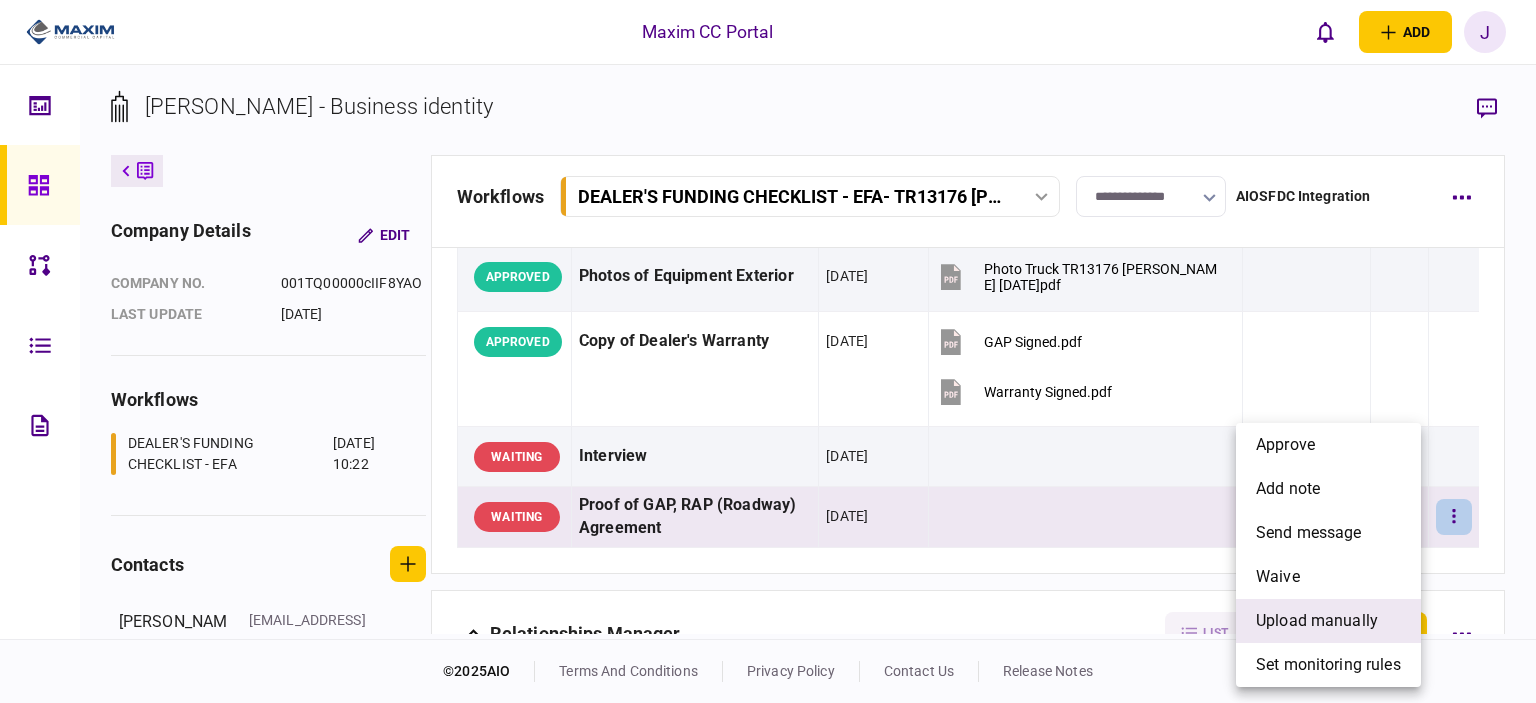 click on "upload manually" at bounding box center [1317, 621] 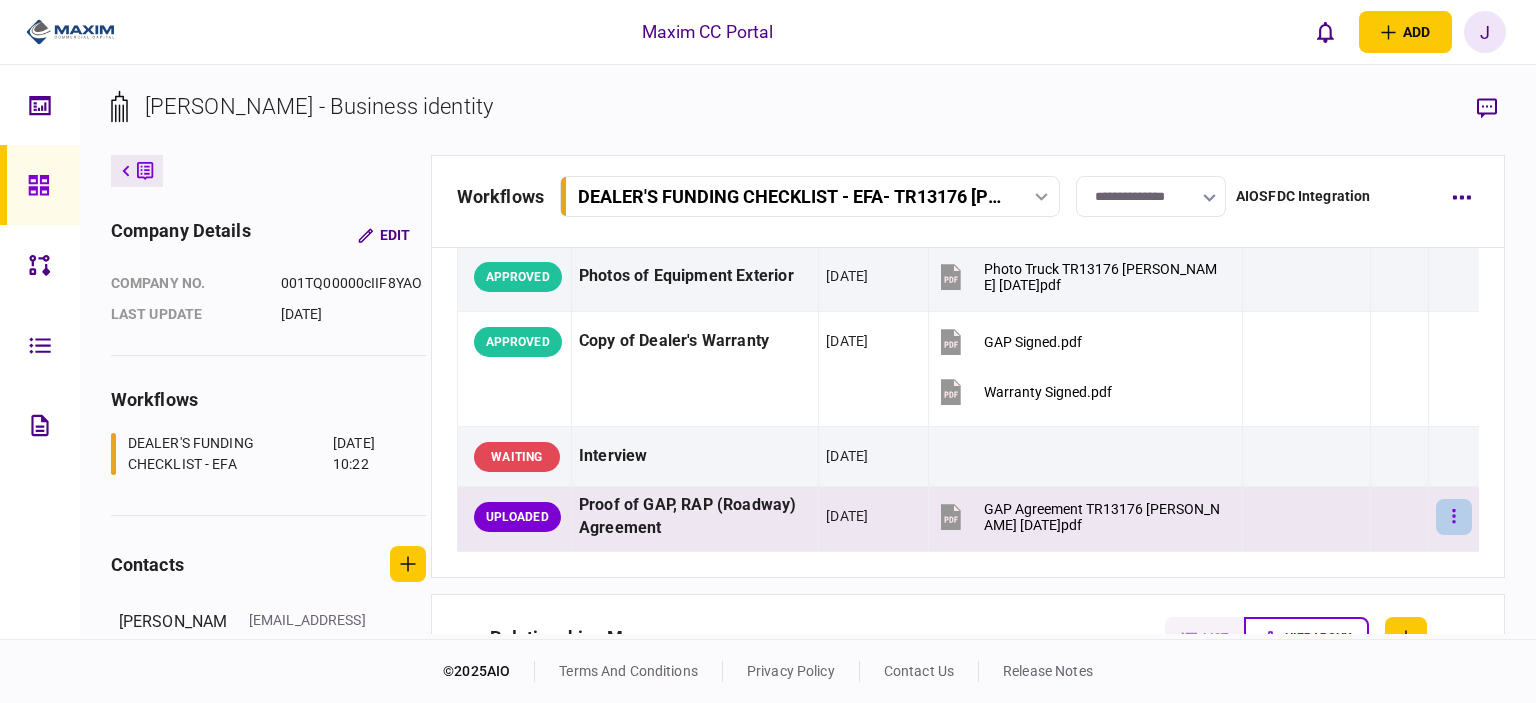 click 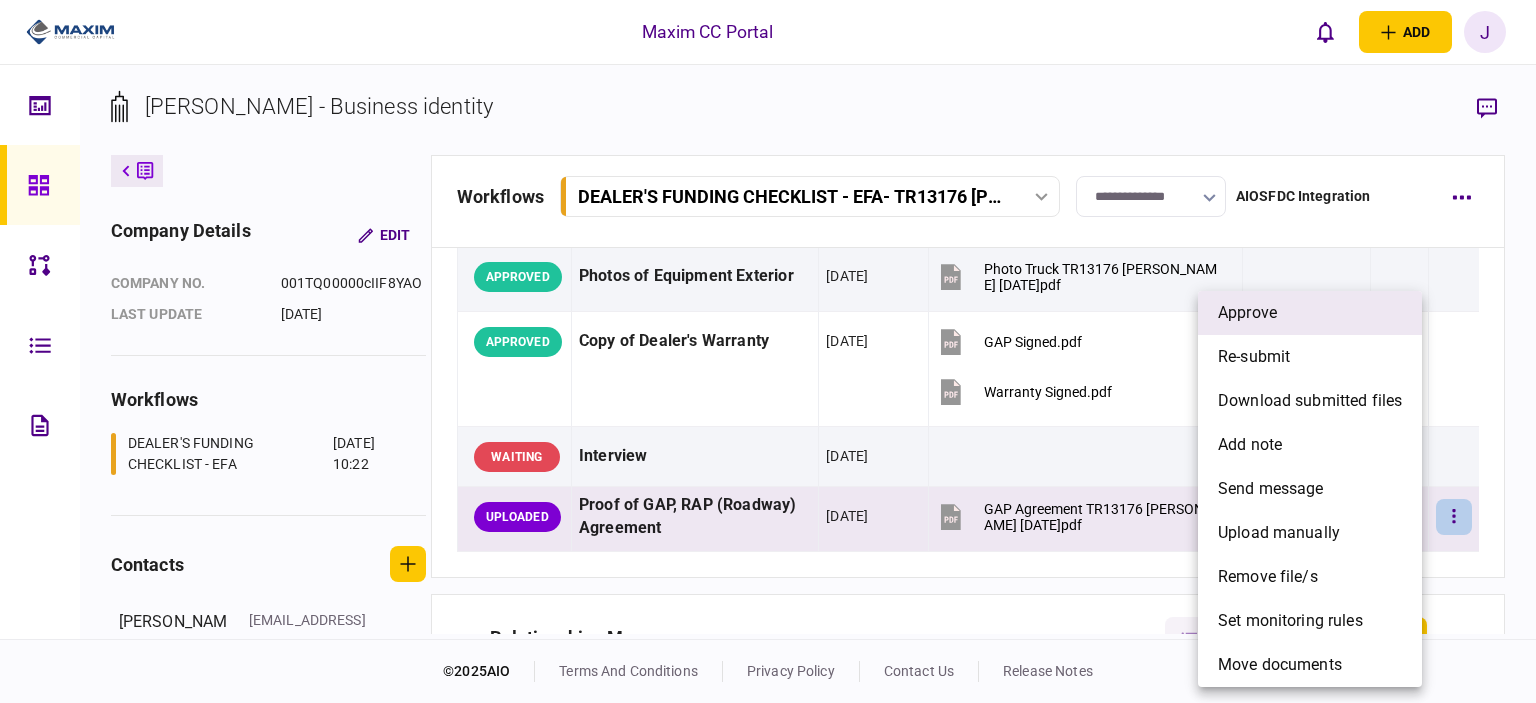 click on "approve" at bounding box center [1310, 313] 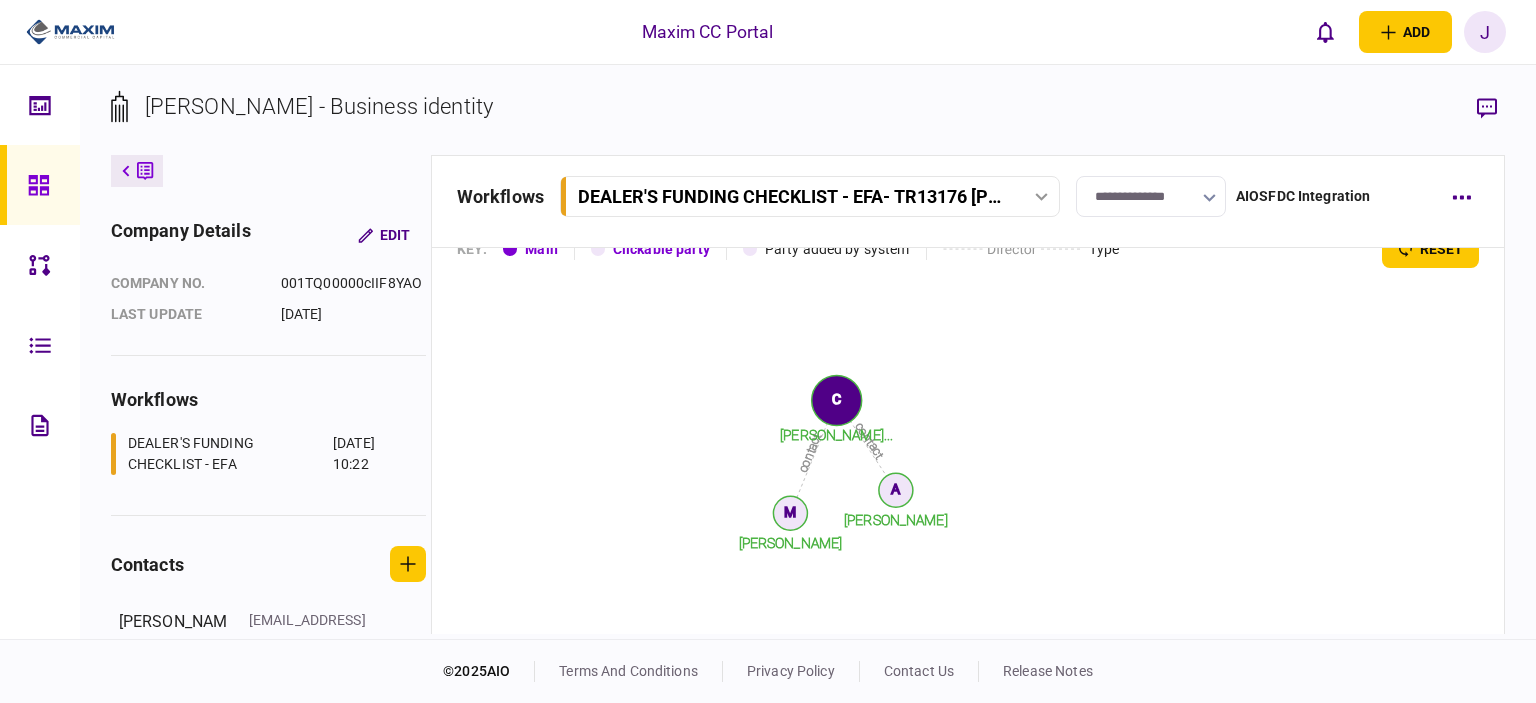 scroll, scrollTop: 2371, scrollLeft: 0, axis: vertical 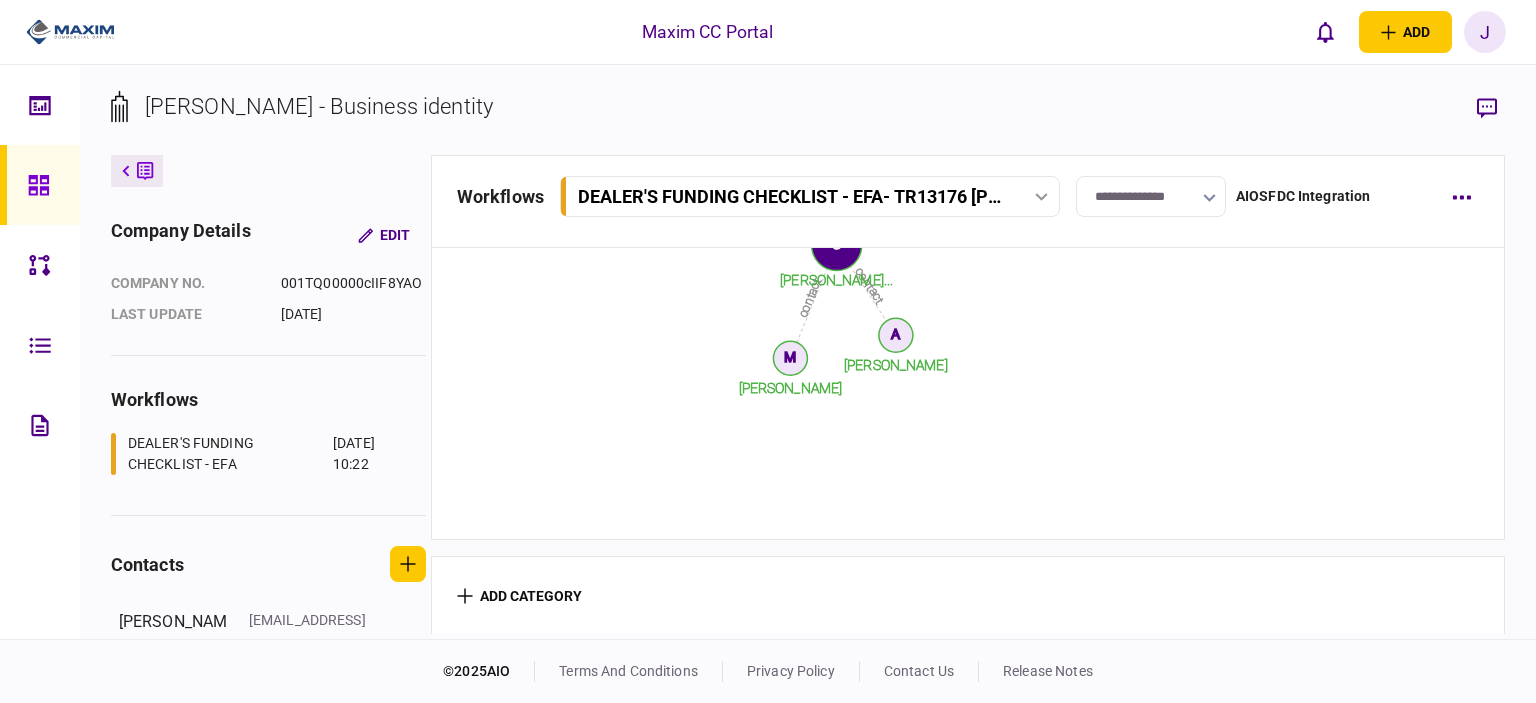 click at bounding box center (40, 185) 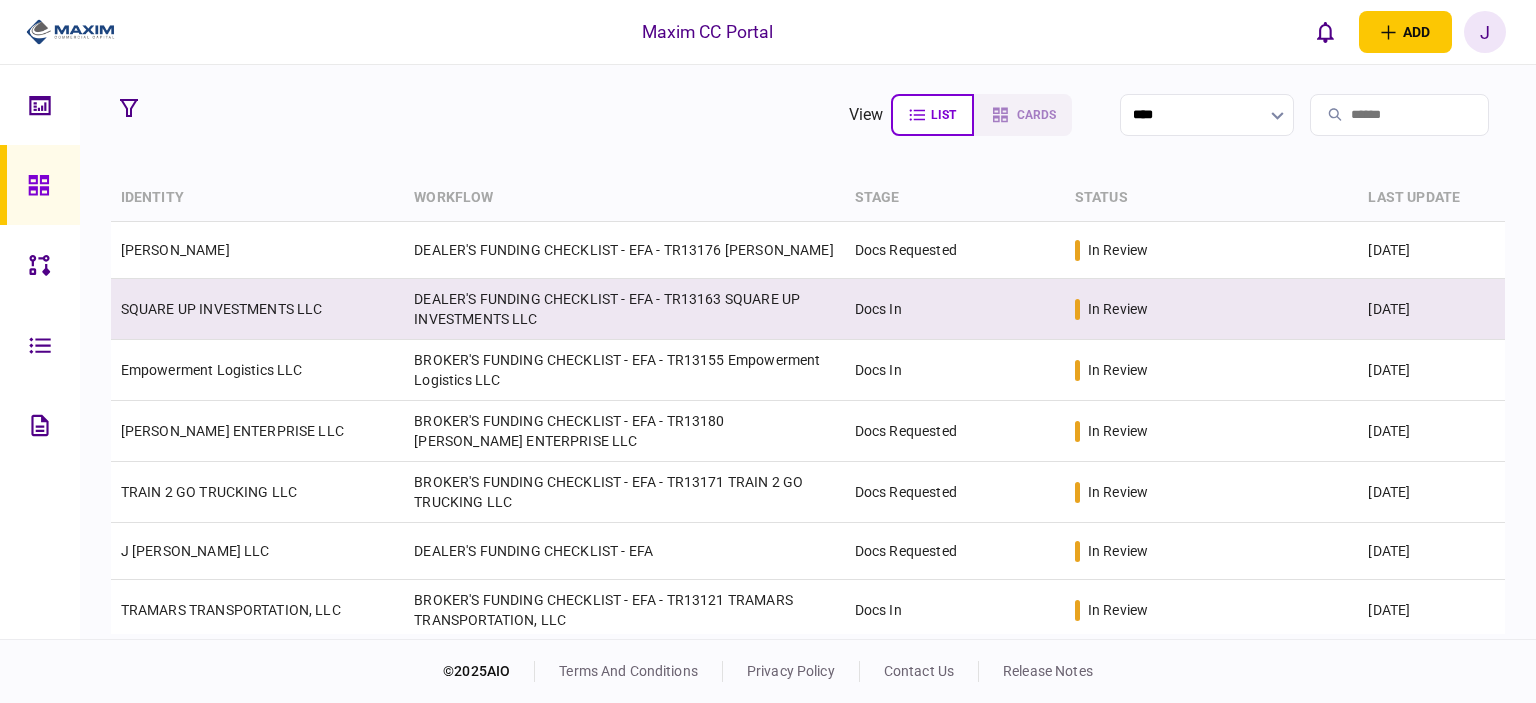 click on "SQUARE UP INVESTMENTS LLC" at bounding box center (222, 309) 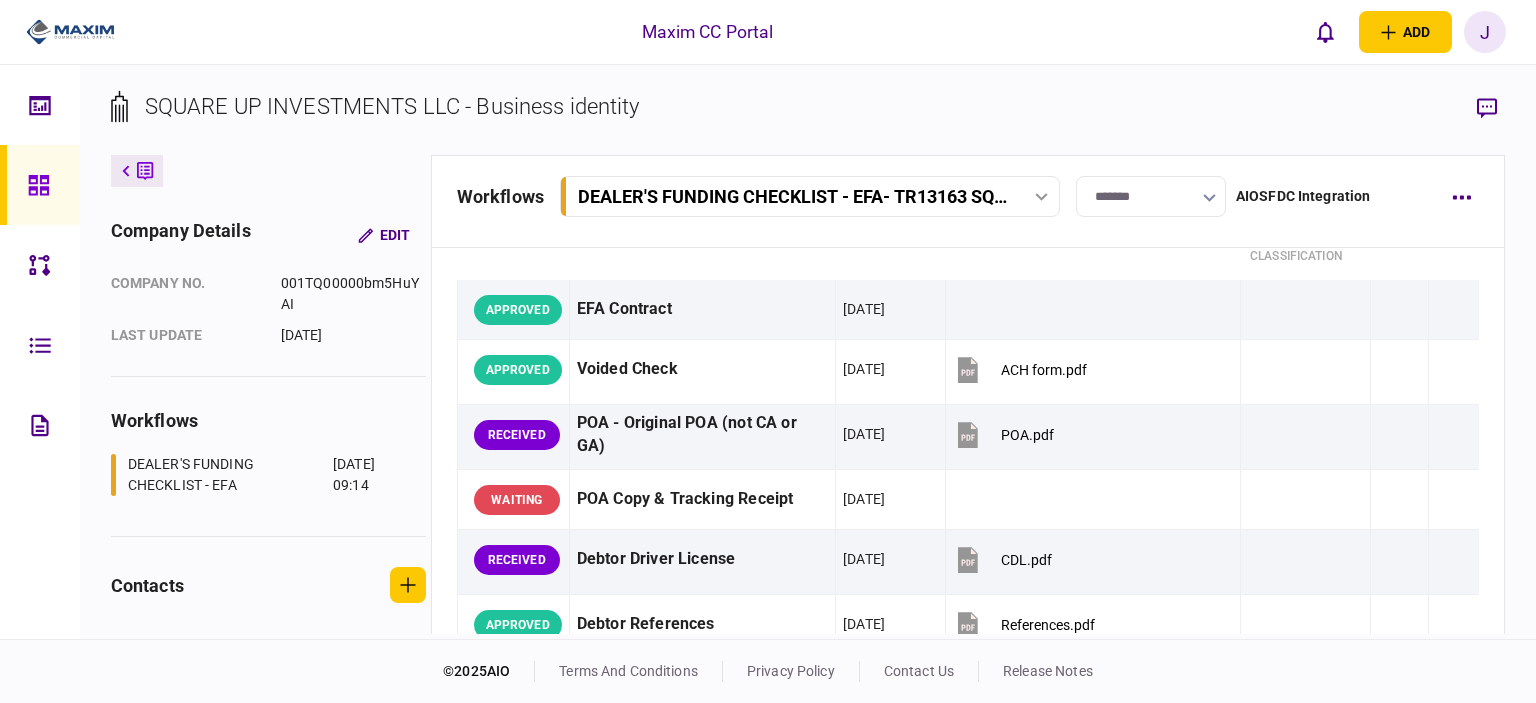 scroll, scrollTop: 200, scrollLeft: 0, axis: vertical 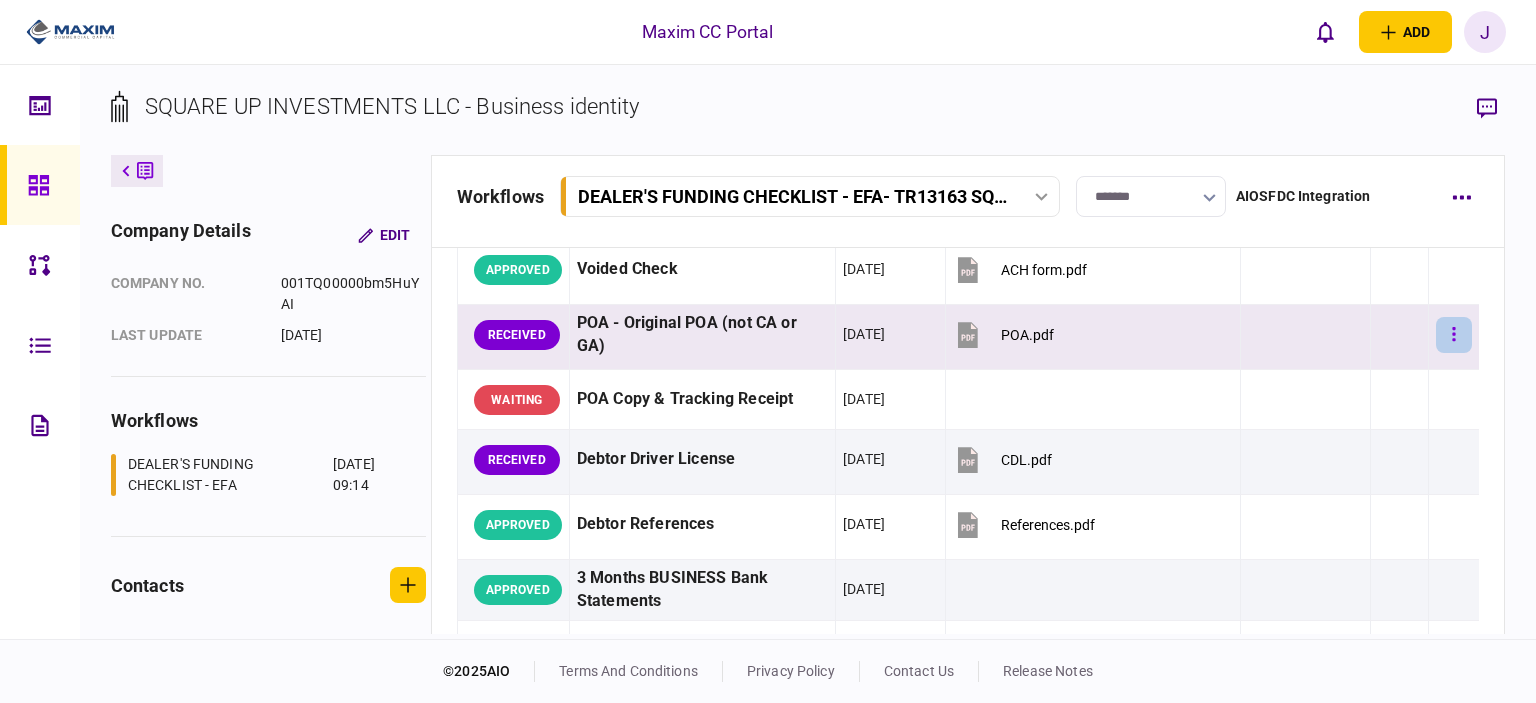 click at bounding box center [1454, 335] 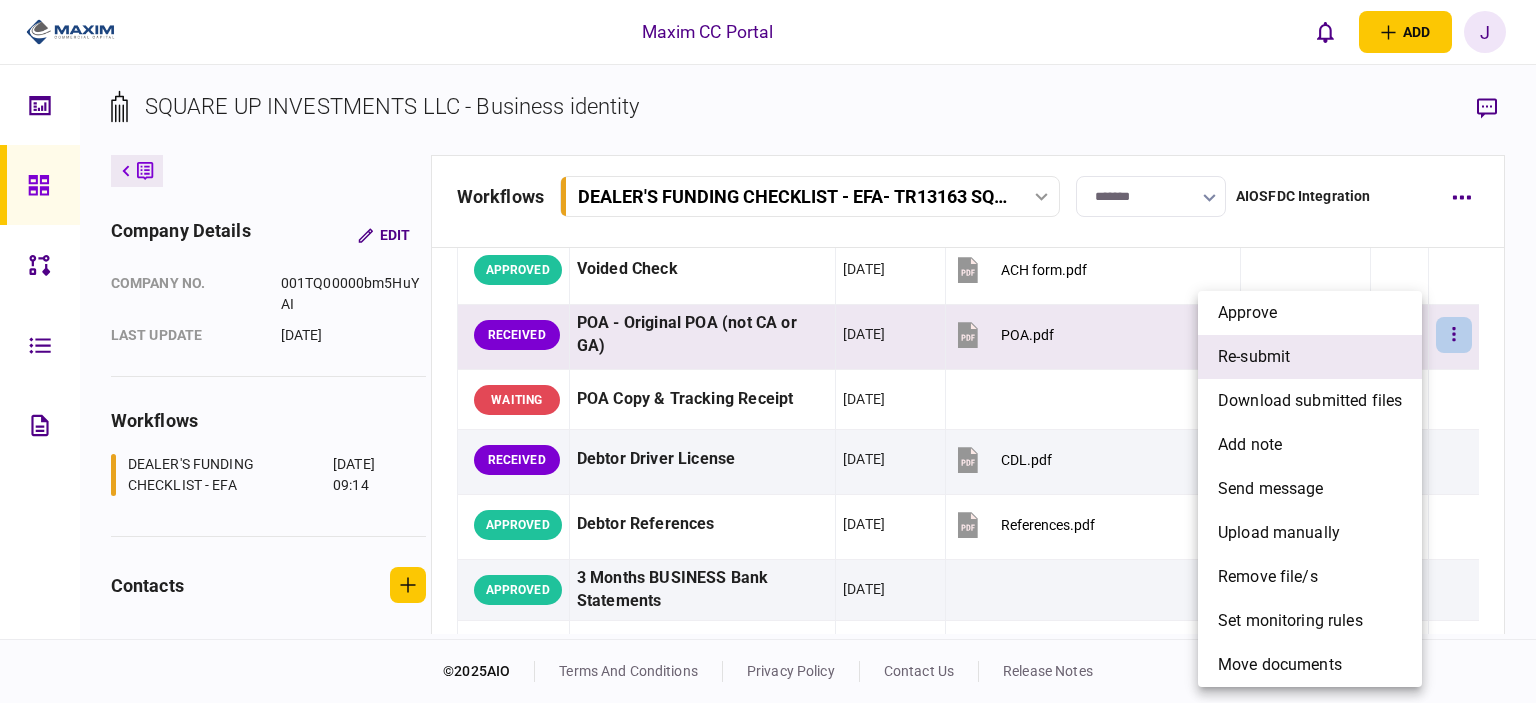 click on "re-submit" at bounding box center (1310, 357) 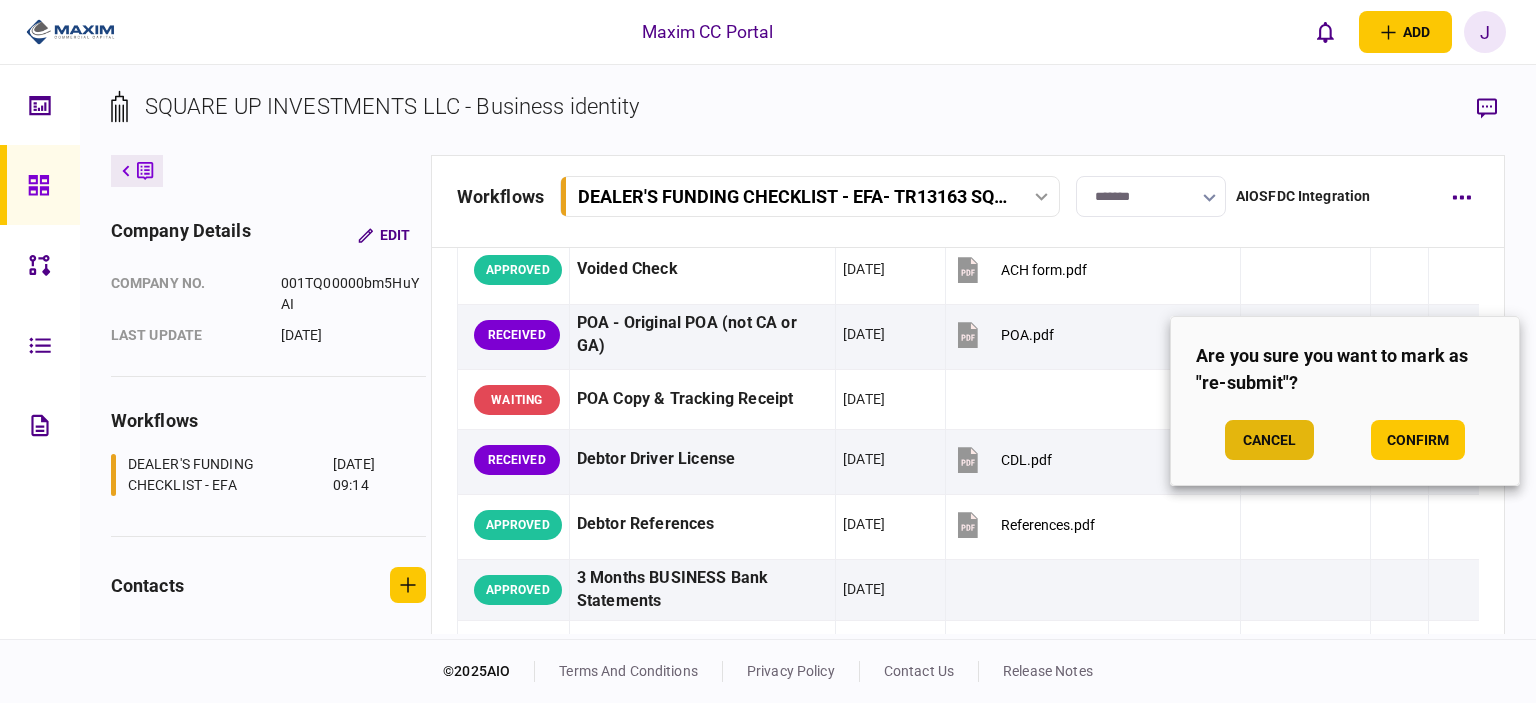 click on "Cancel" at bounding box center (1269, 440) 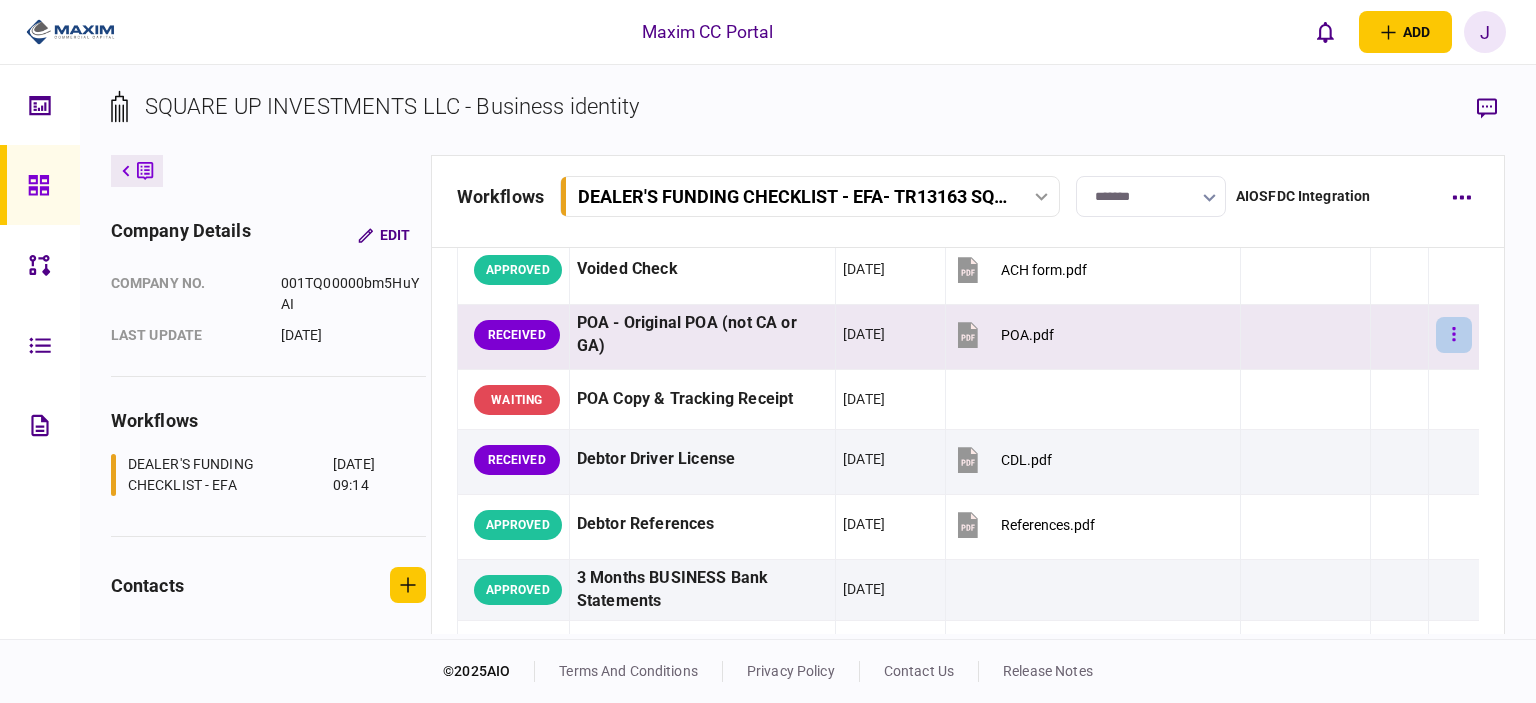 click at bounding box center [1454, 335] 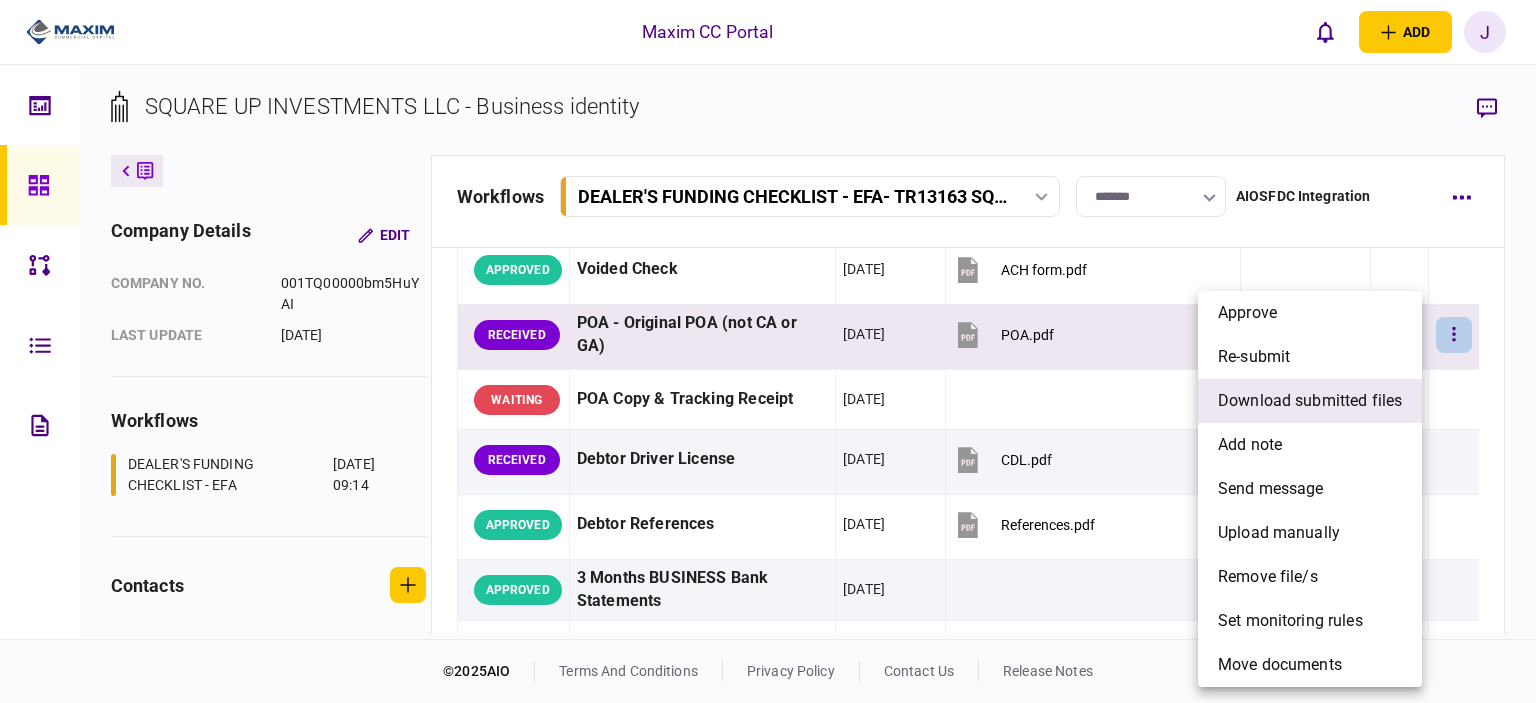 click on "download submitted files" at bounding box center (1310, 401) 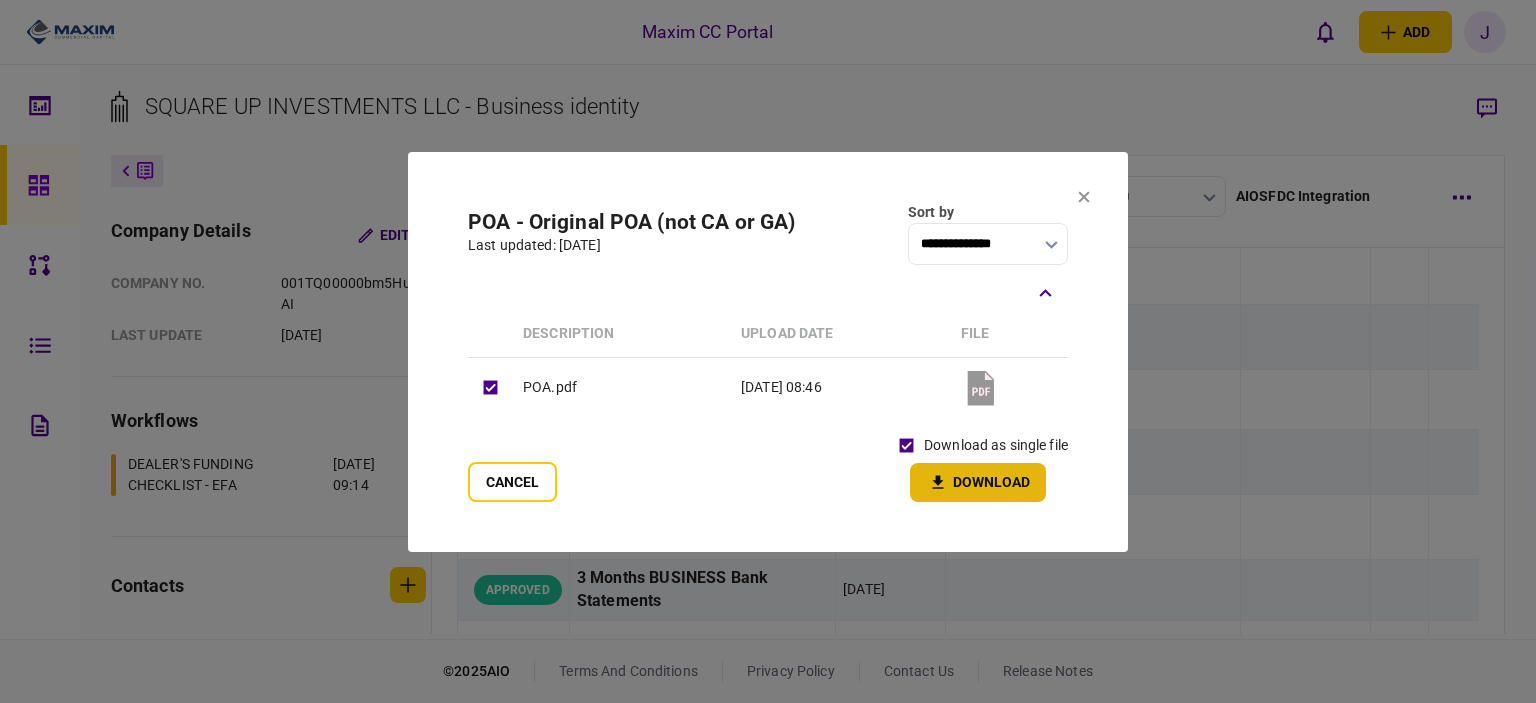 click on "Download" at bounding box center (978, 482) 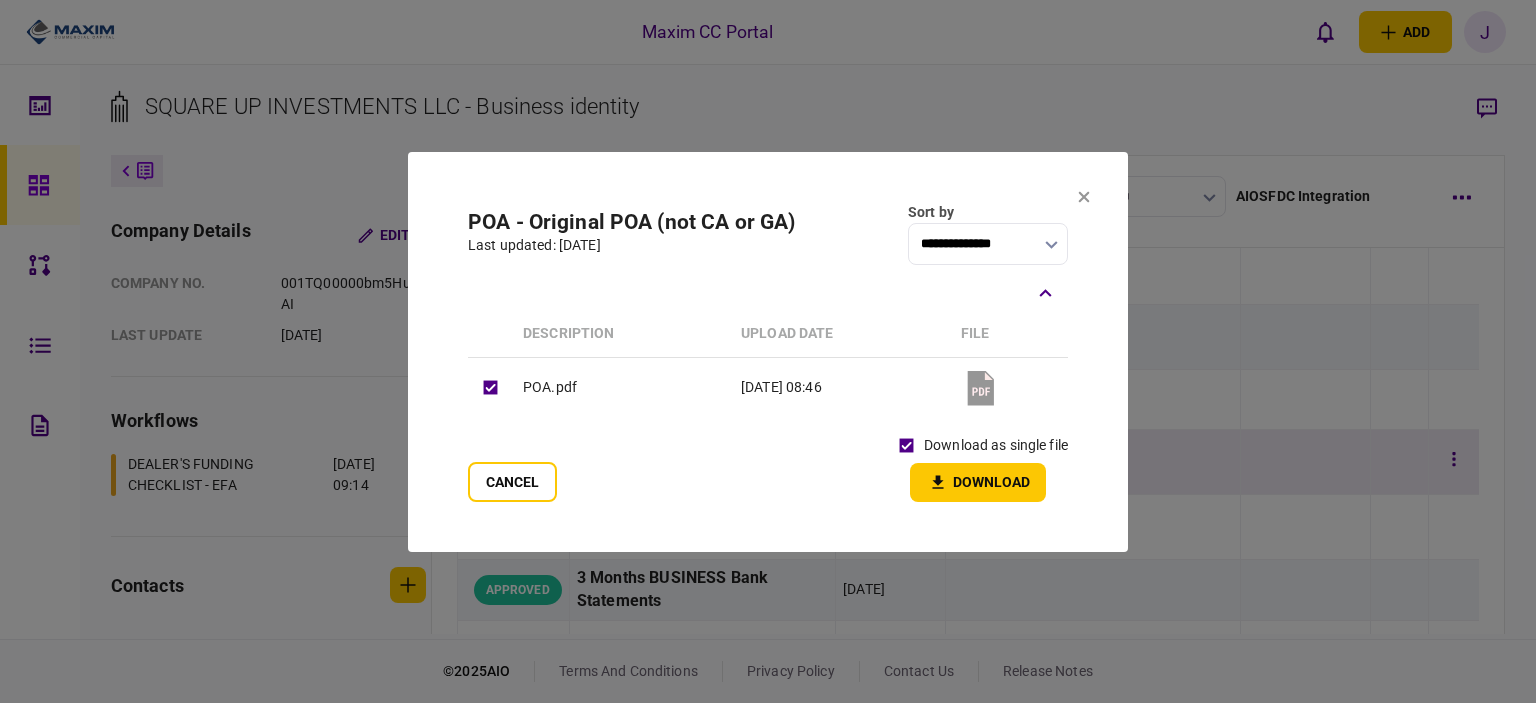 click on "Cancel" at bounding box center [512, 482] 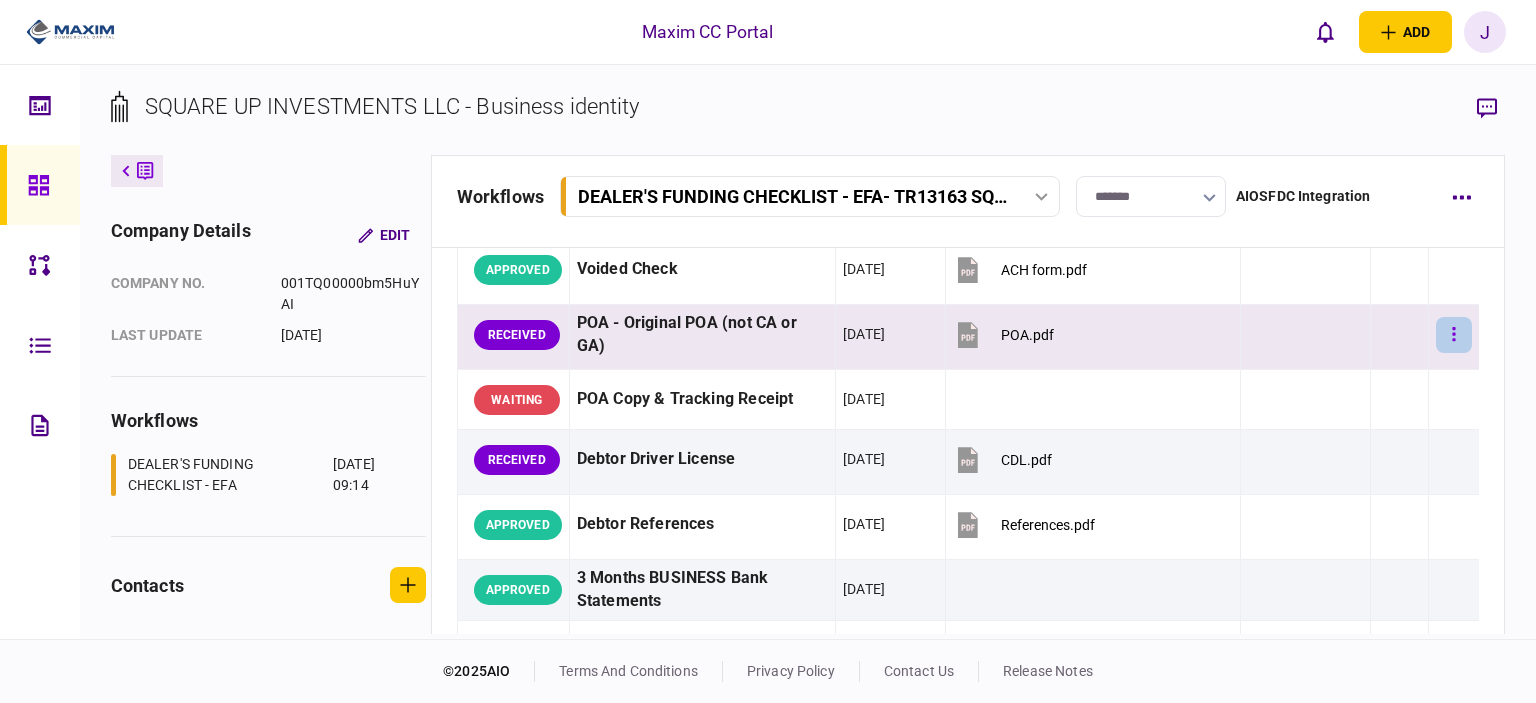 click at bounding box center [1454, 335] 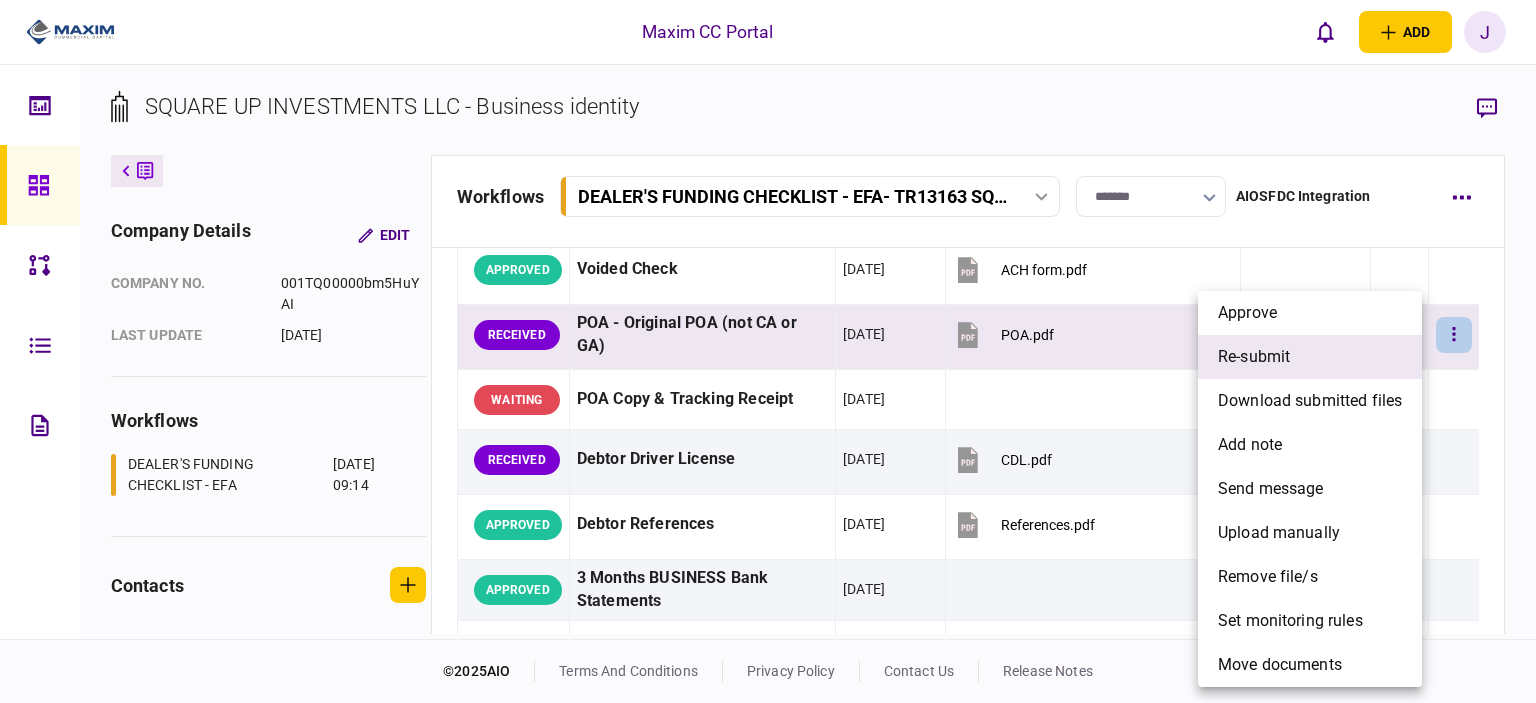 click on "re-submit" at bounding box center [1310, 357] 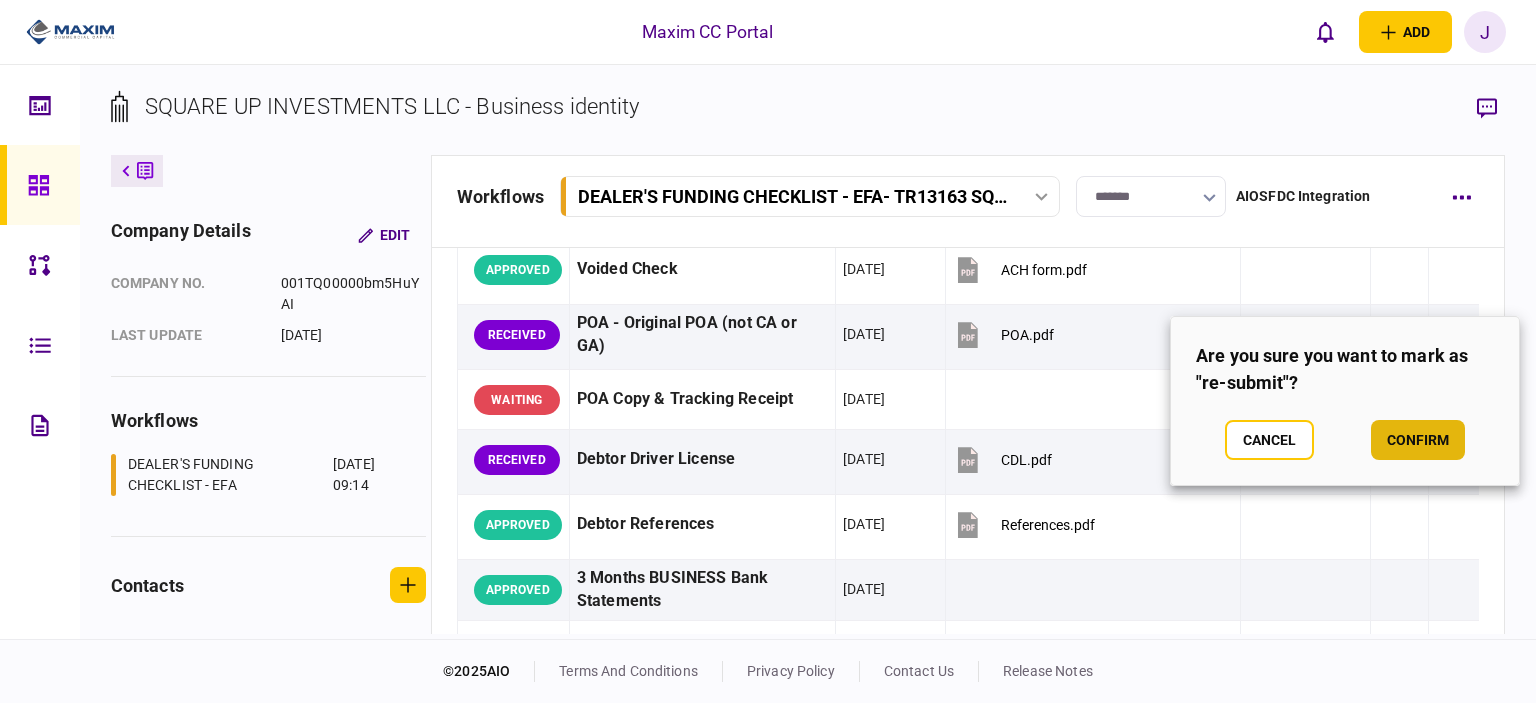 click on "confirm" at bounding box center (1418, 440) 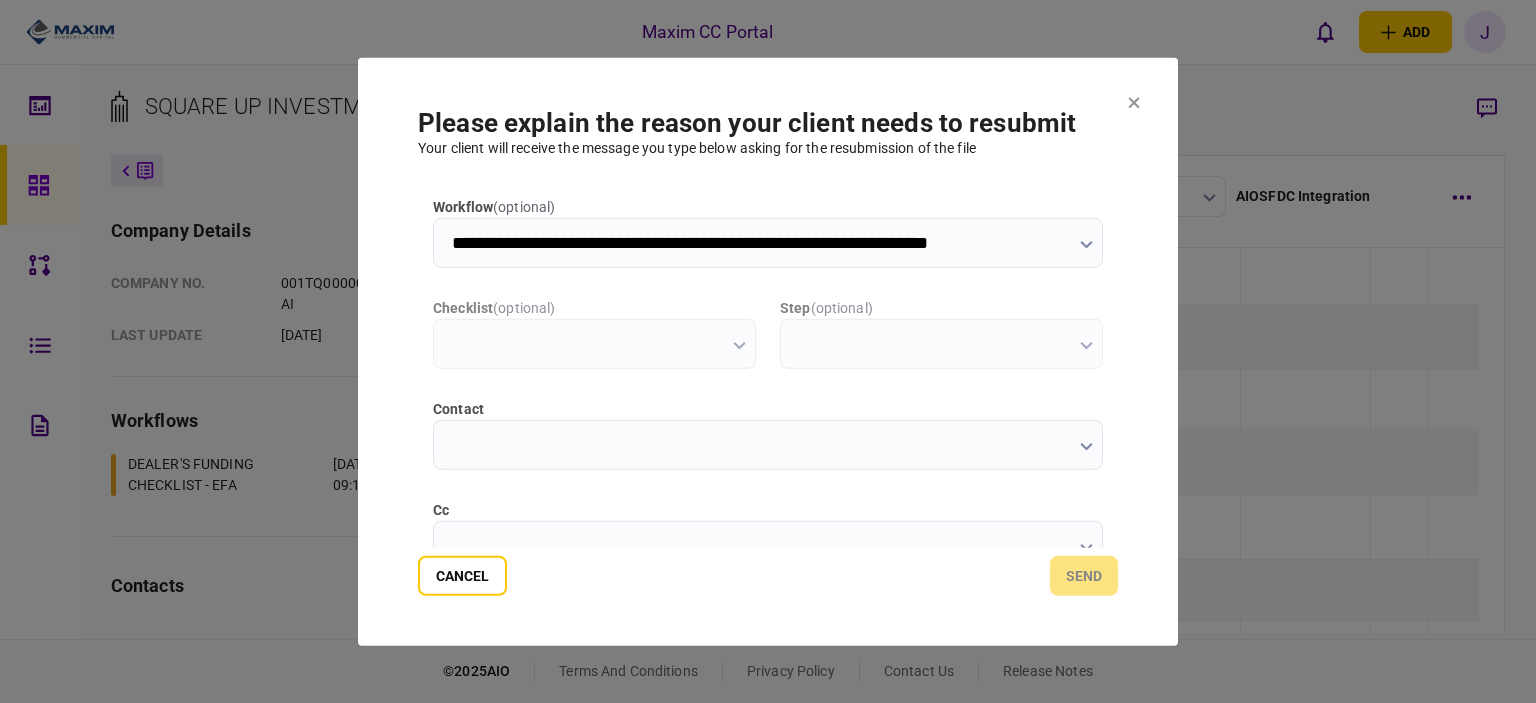 scroll, scrollTop: 0, scrollLeft: 0, axis: both 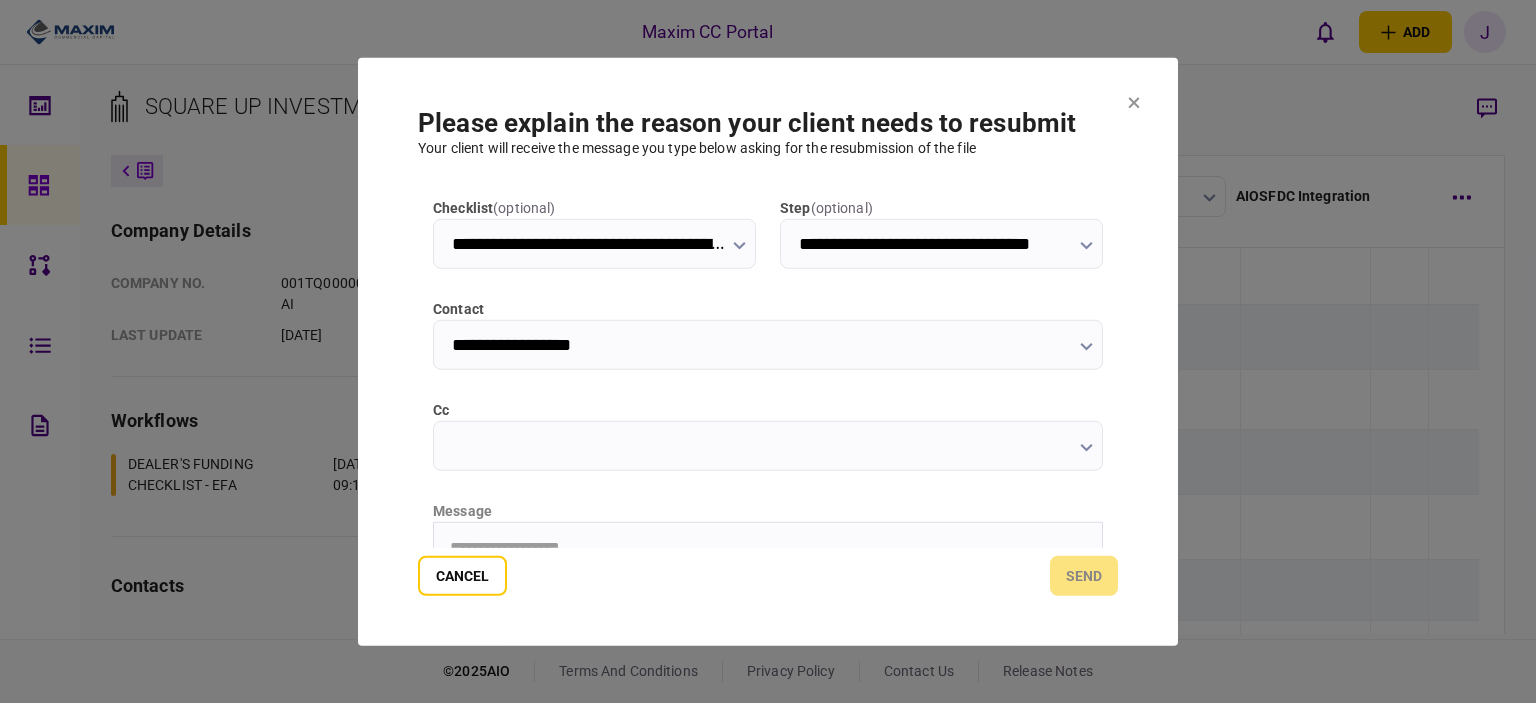 click on "cc" at bounding box center (768, 445) 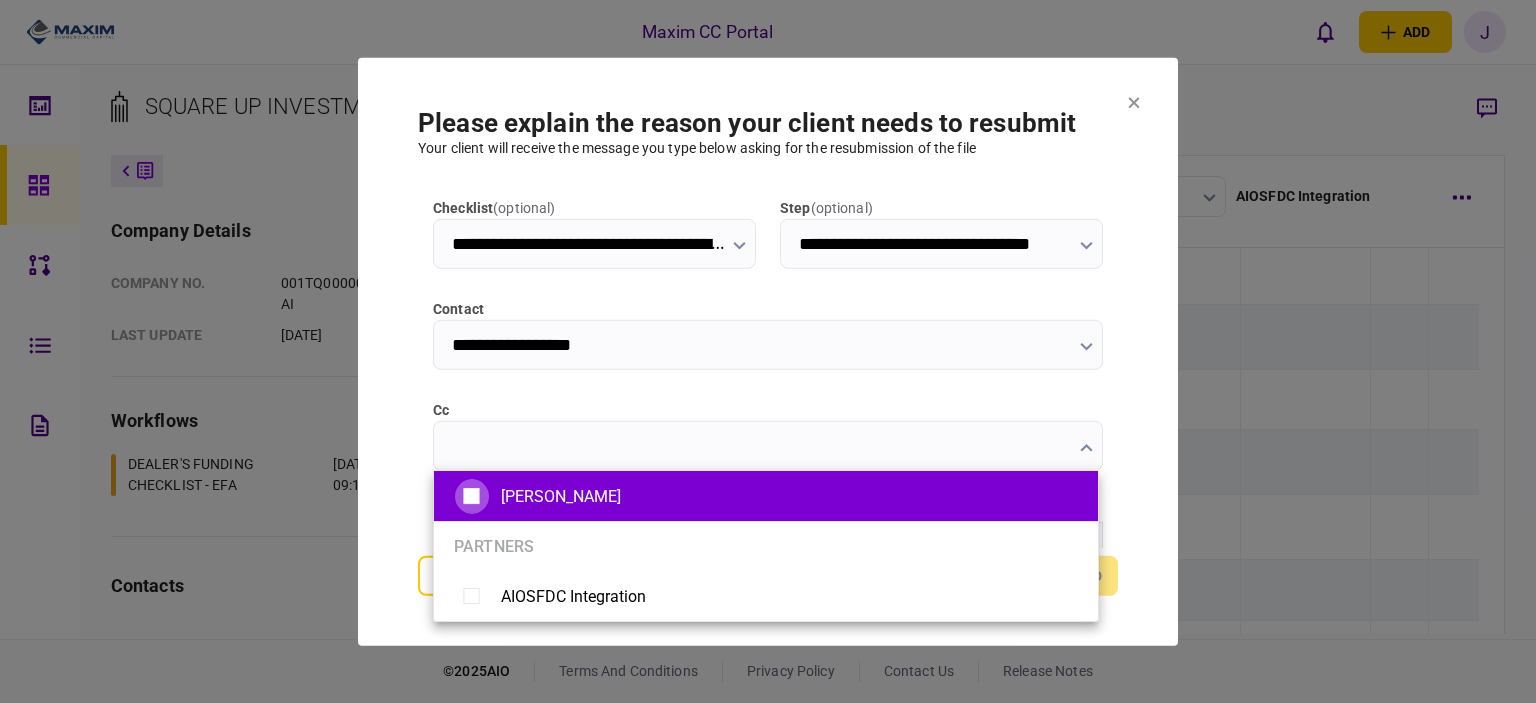 type on "**********" 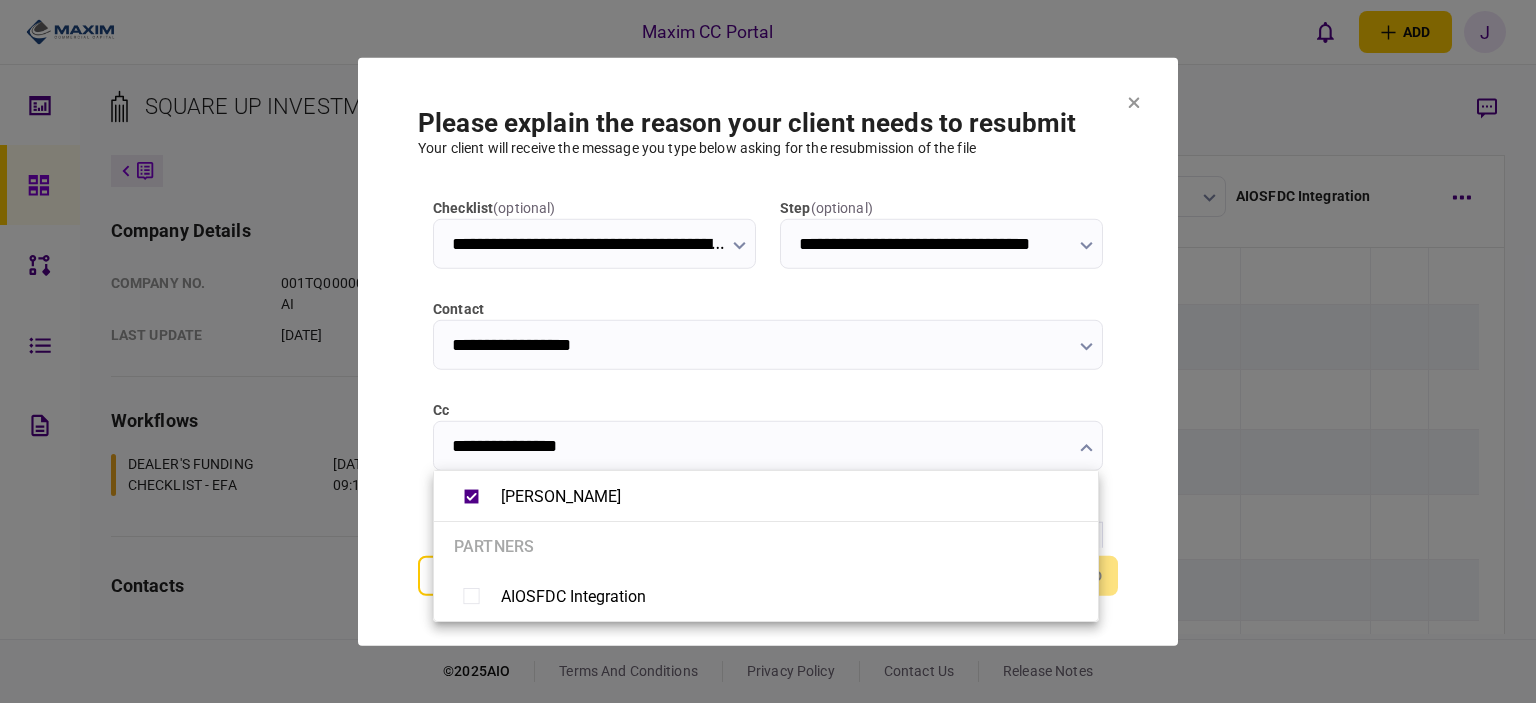 click at bounding box center (768, 351) 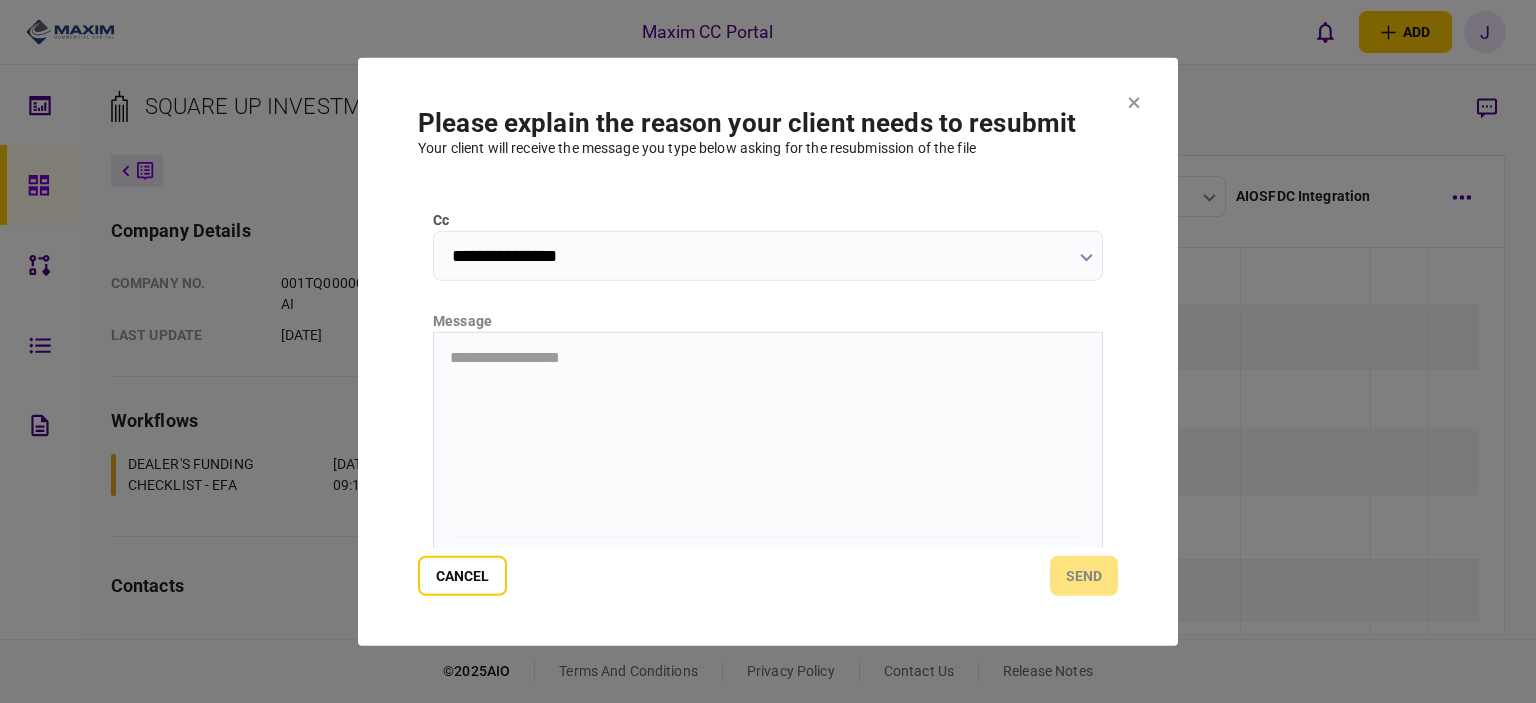 scroll, scrollTop: 300, scrollLeft: 0, axis: vertical 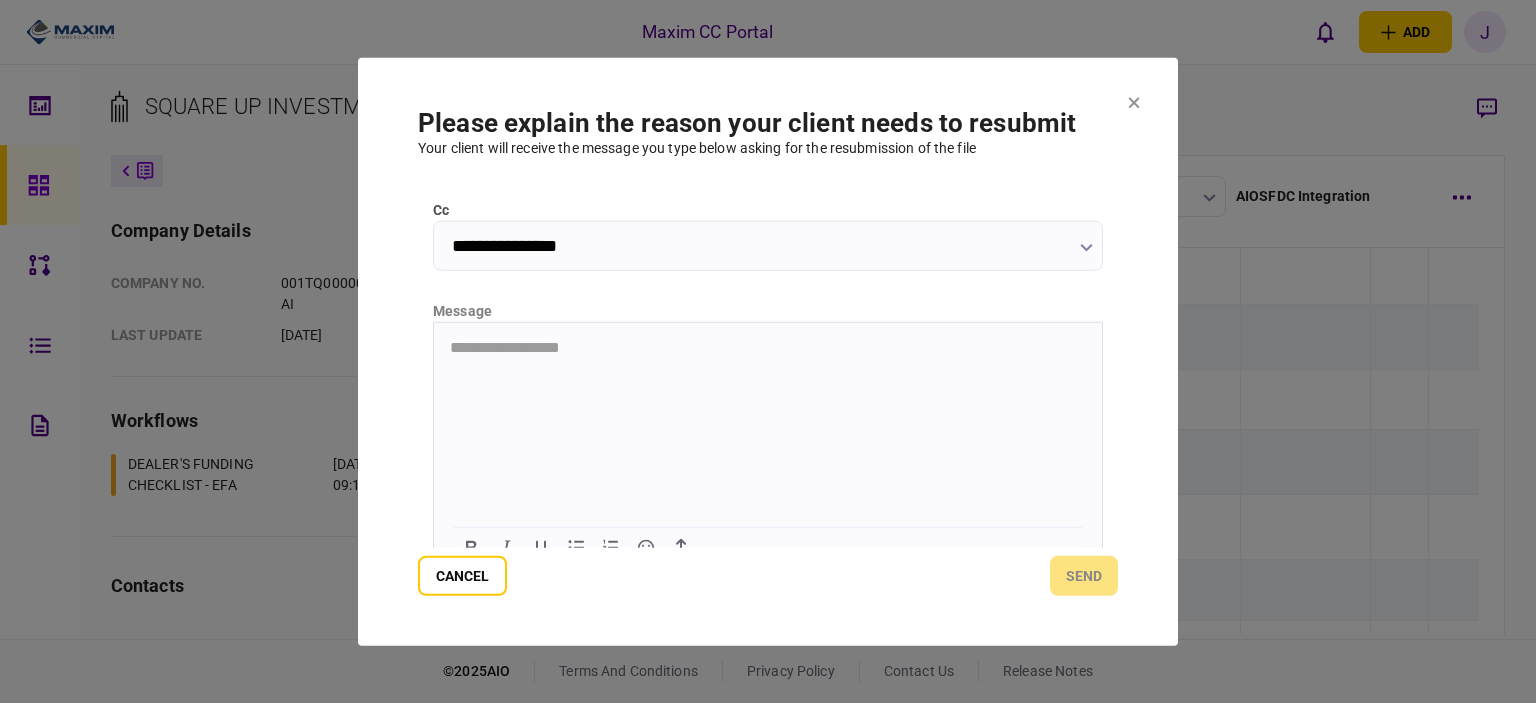 click on "**********" at bounding box center (768, 347) 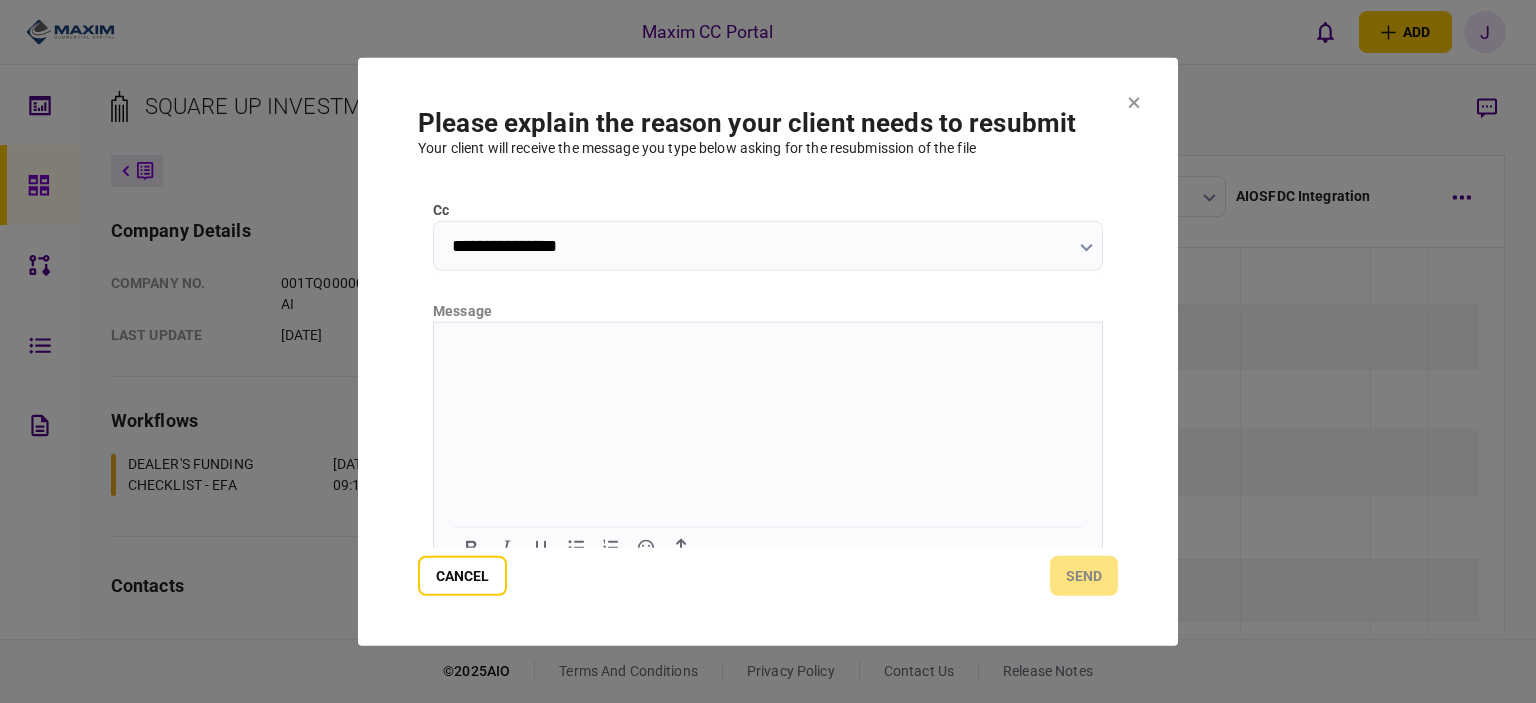 type 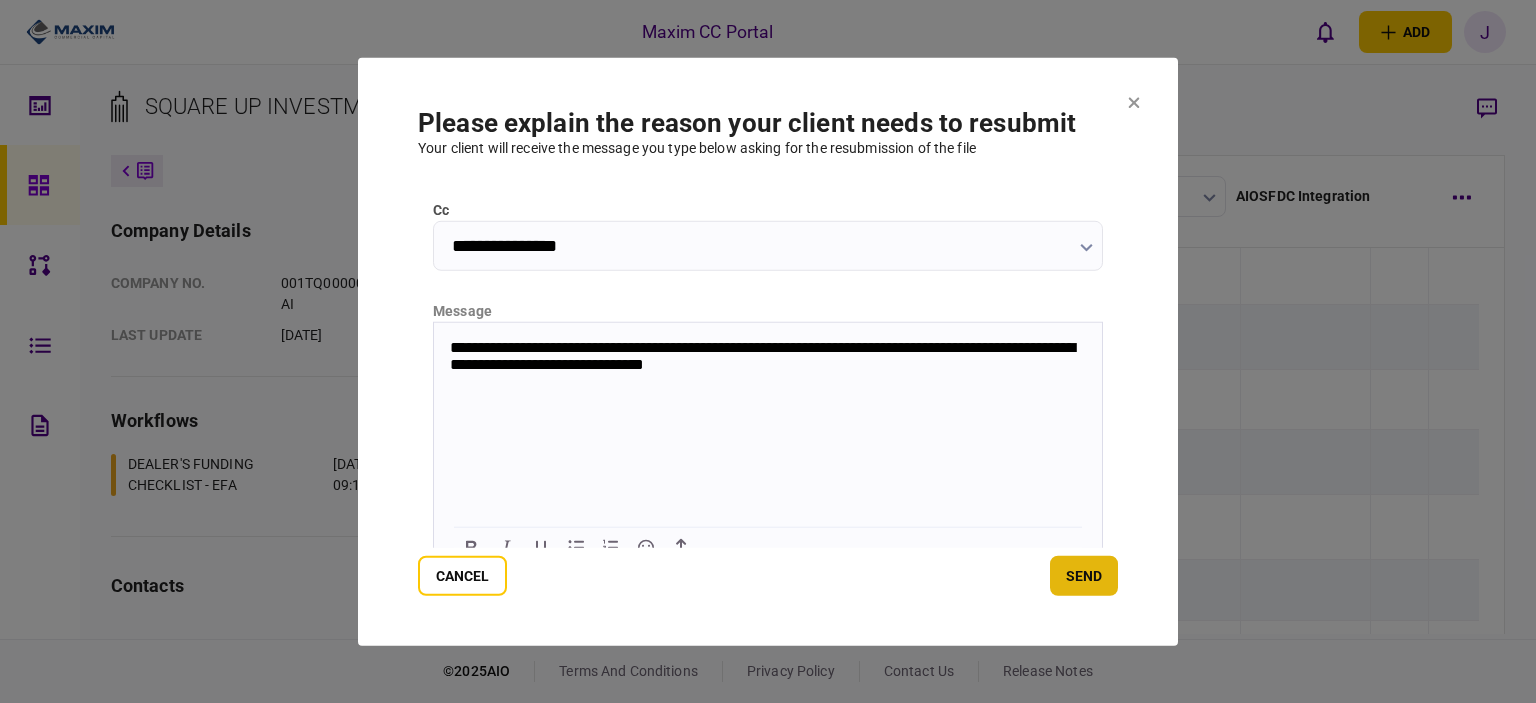 click on "send" at bounding box center (1084, 576) 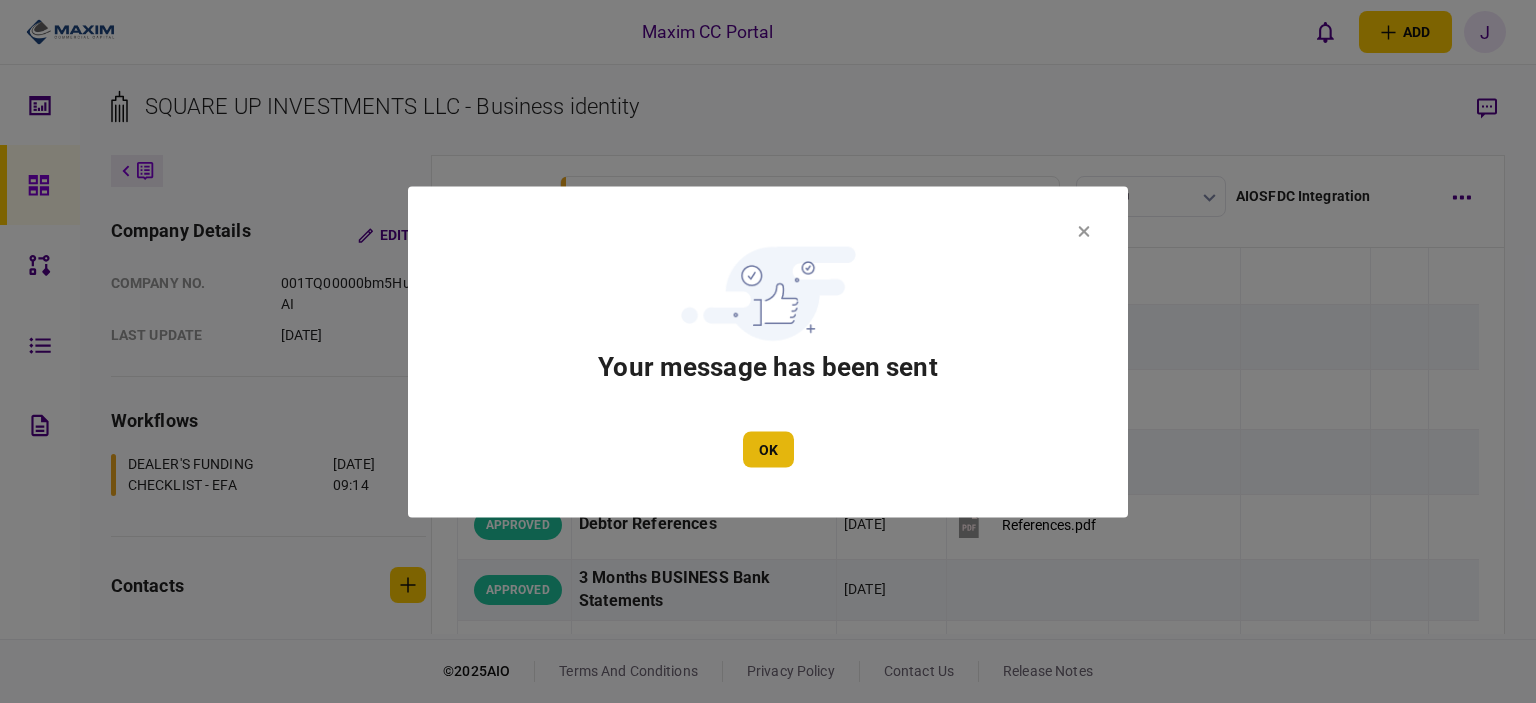 click on "OK" at bounding box center [768, 449] 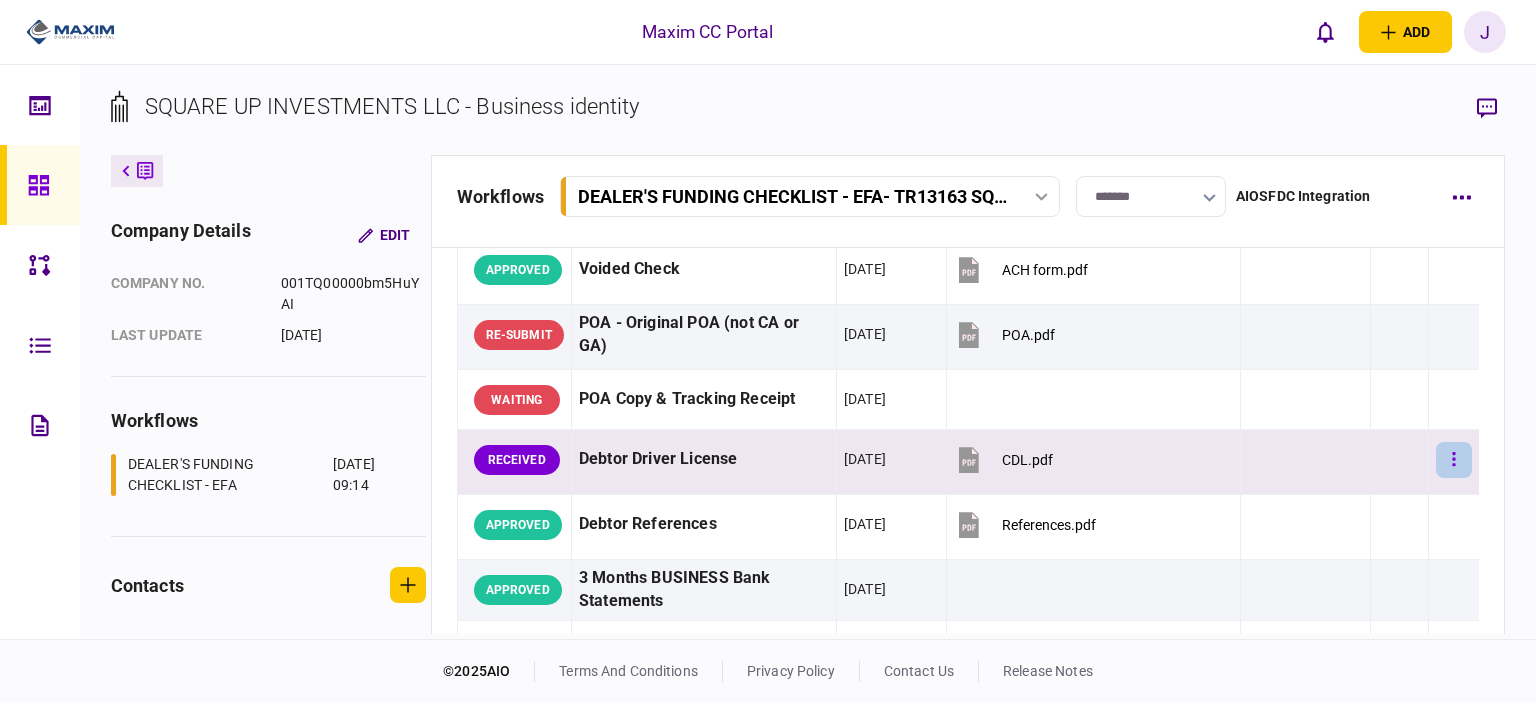 click at bounding box center [1454, 460] 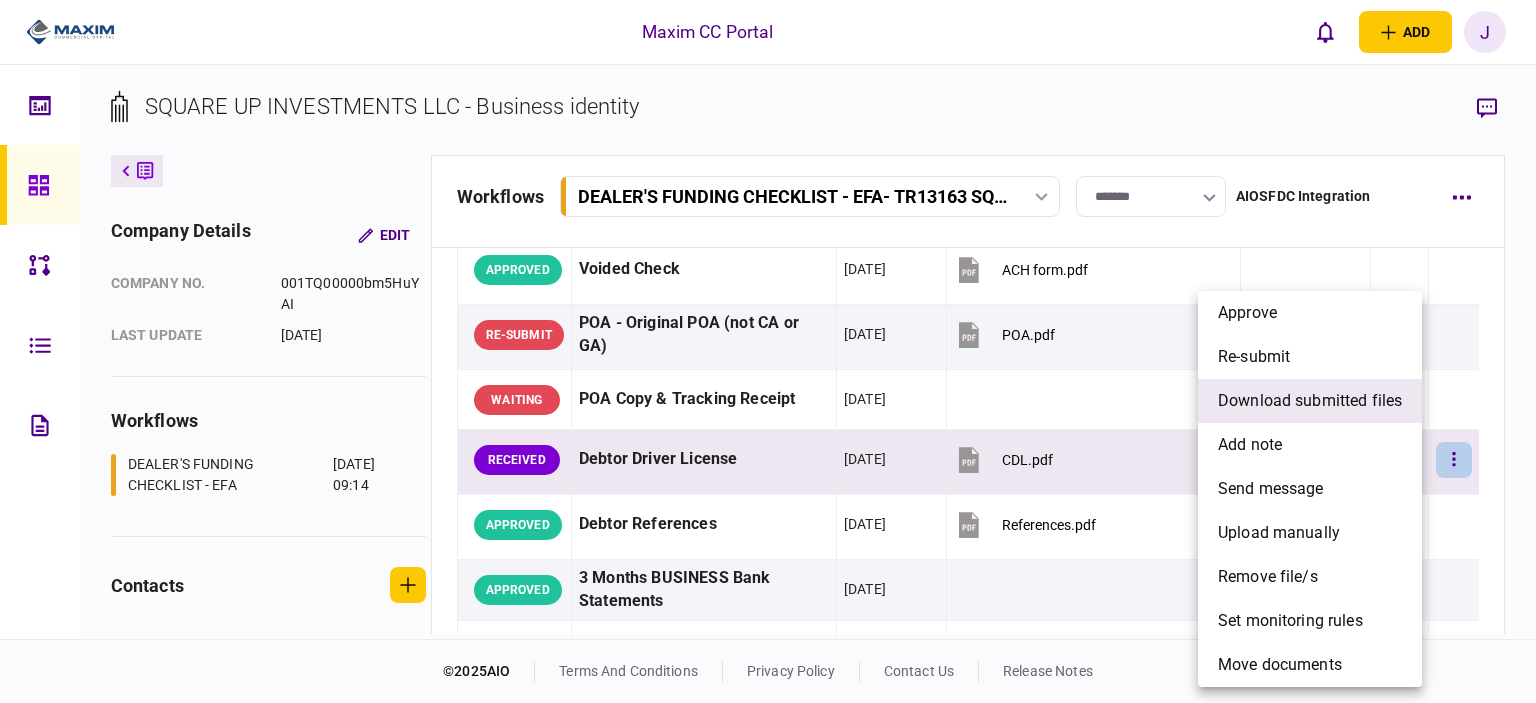 click on "download submitted files" at bounding box center (1310, 401) 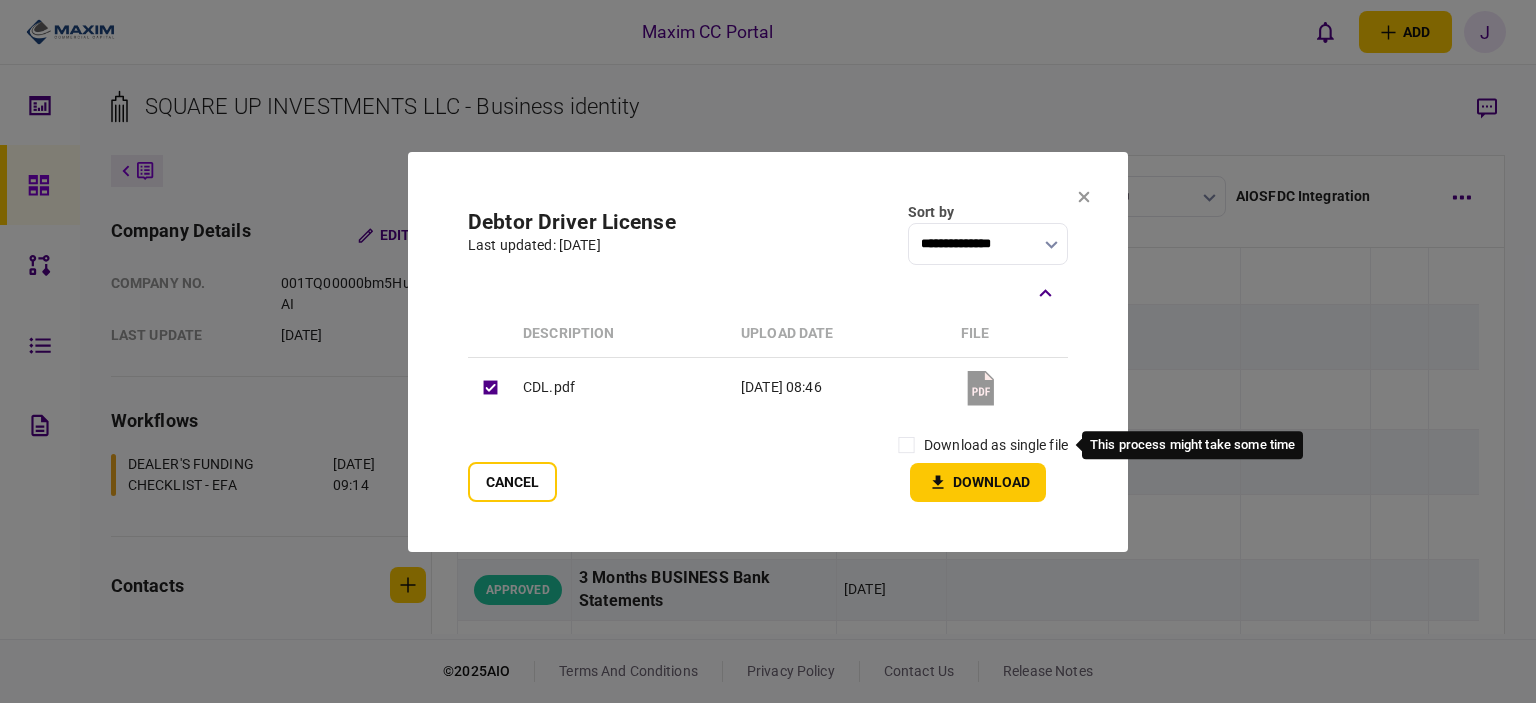 click on "download as single file" at bounding box center (978, 445) 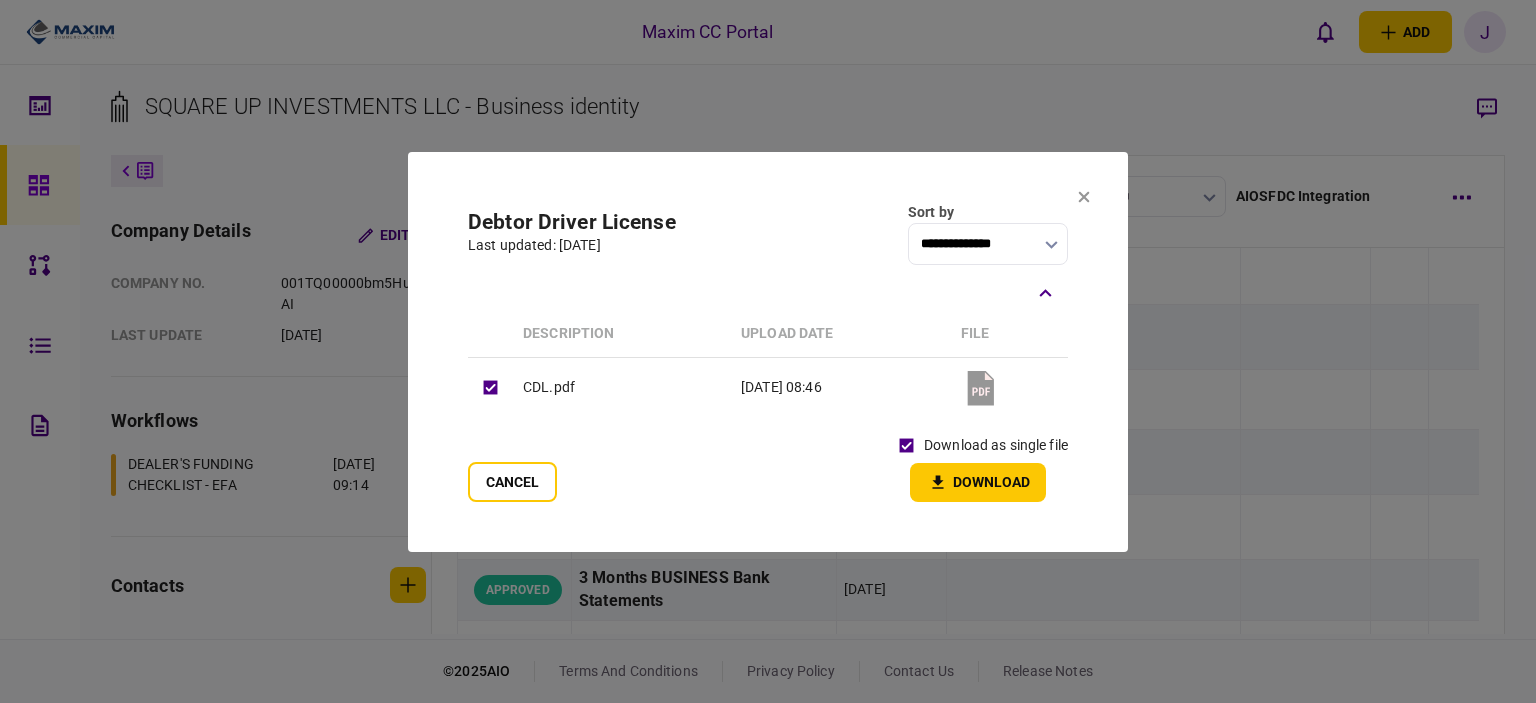 click 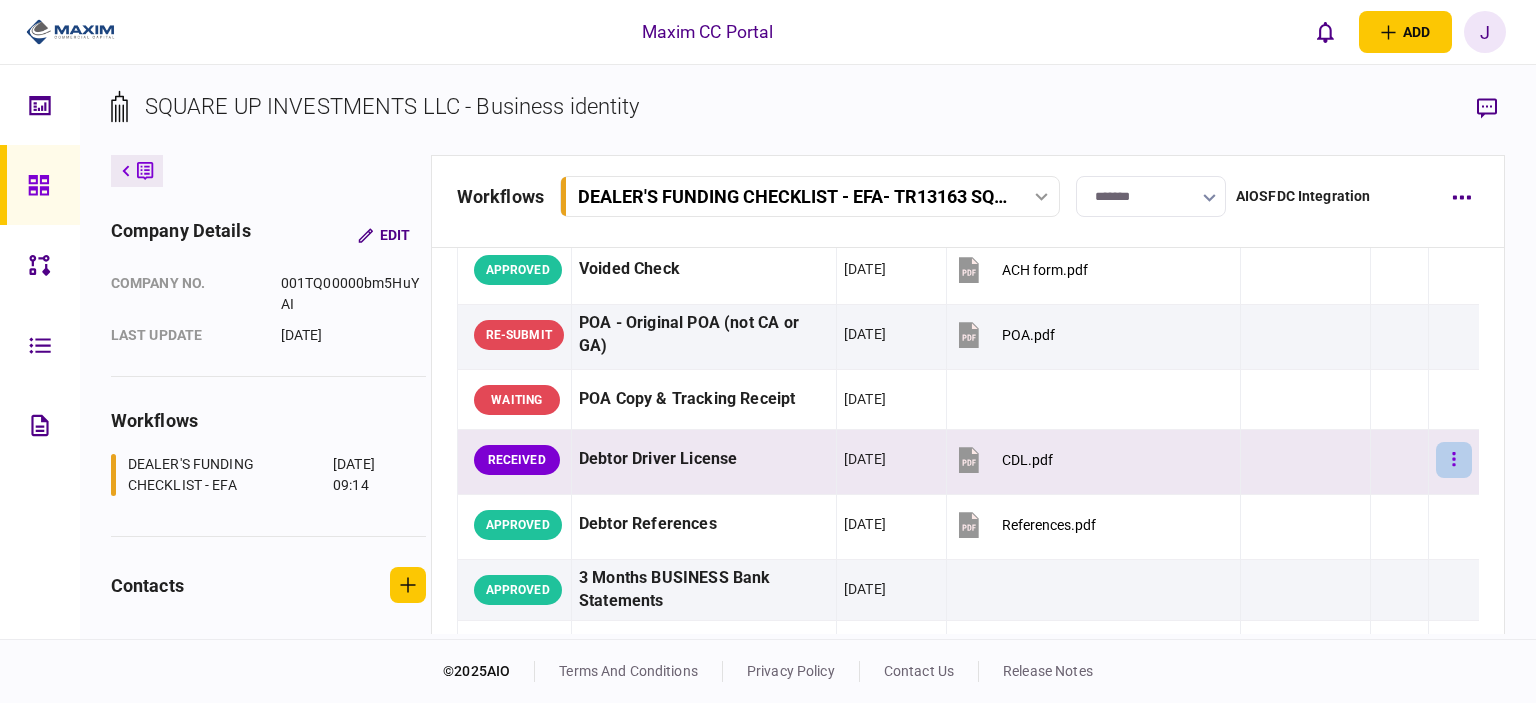click at bounding box center (1454, 460) 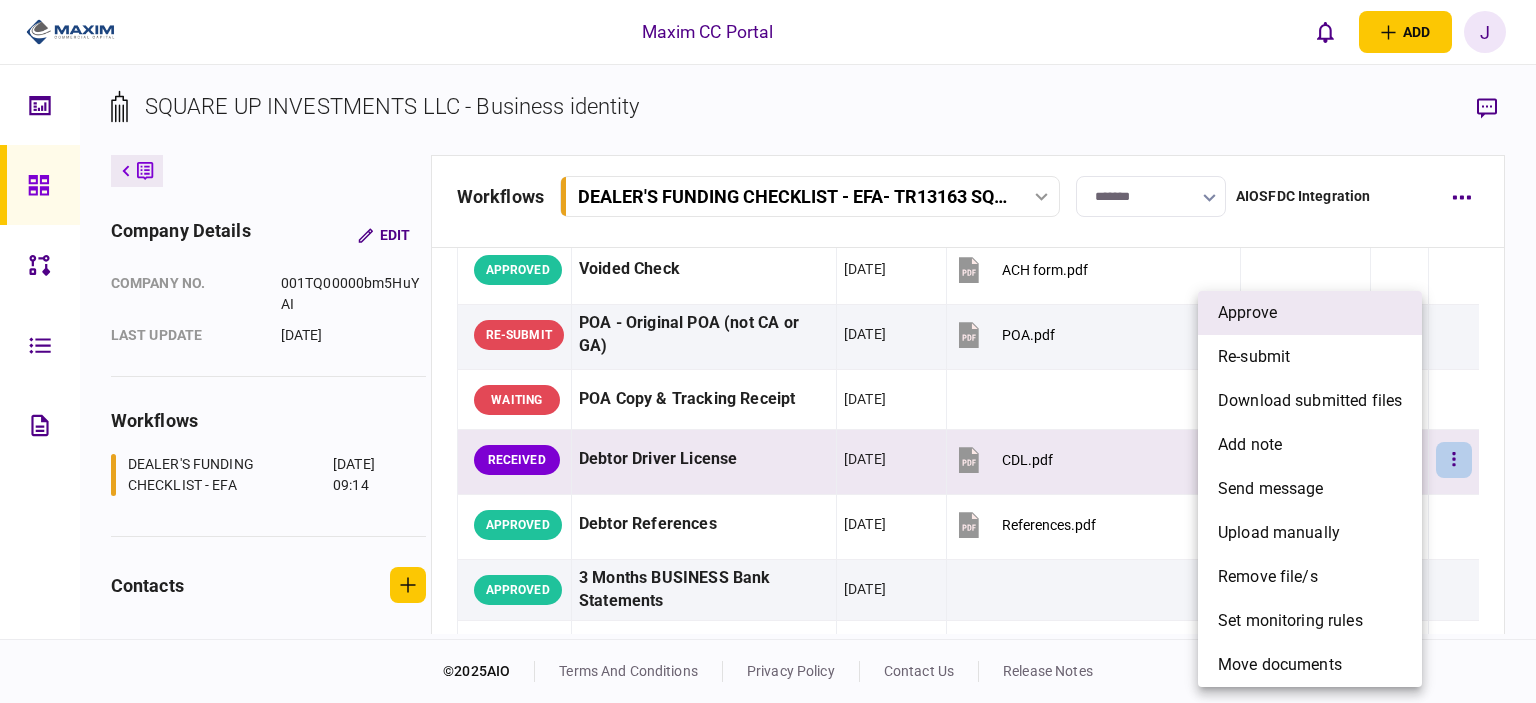 click on "approve" at bounding box center [1310, 313] 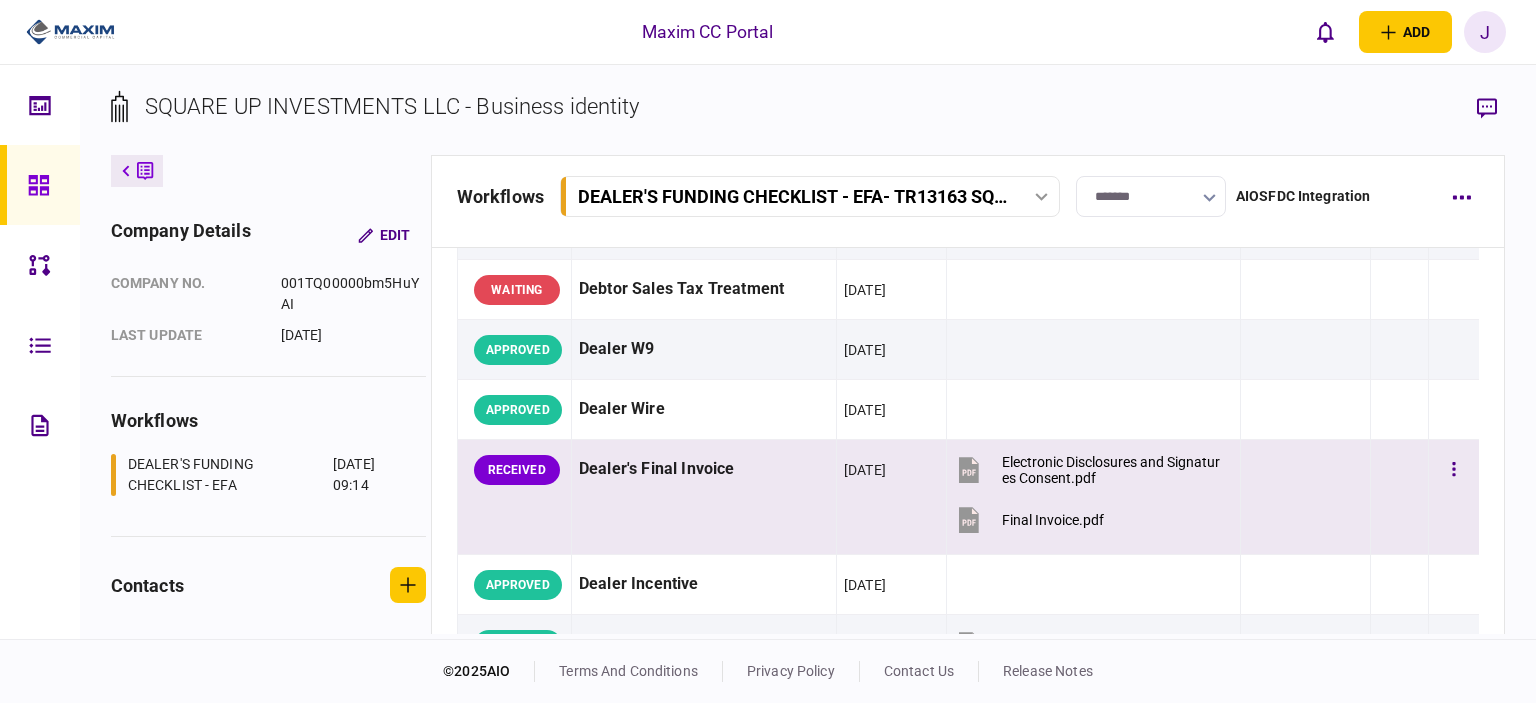 scroll, scrollTop: 1000, scrollLeft: 0, axis: vertical 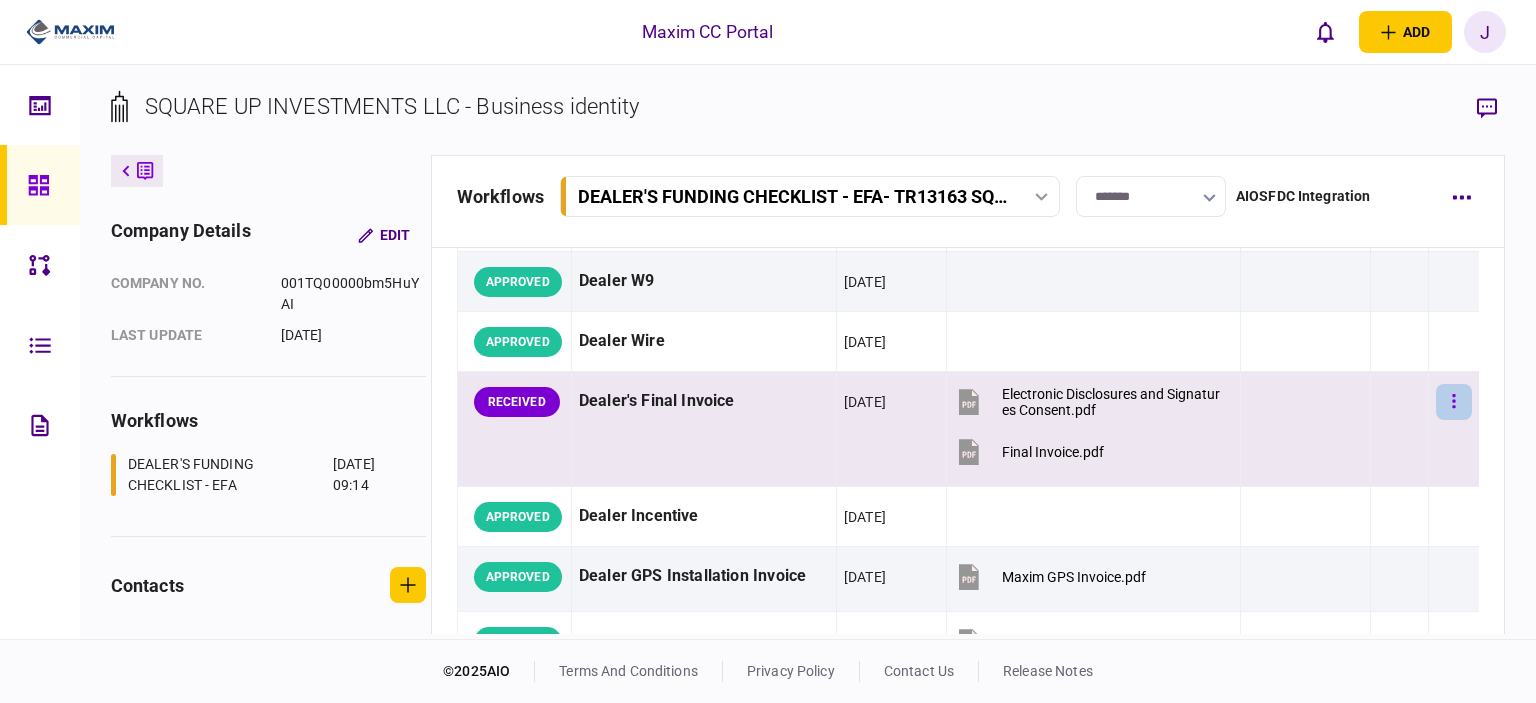 click at bounding box center (1454, 402) 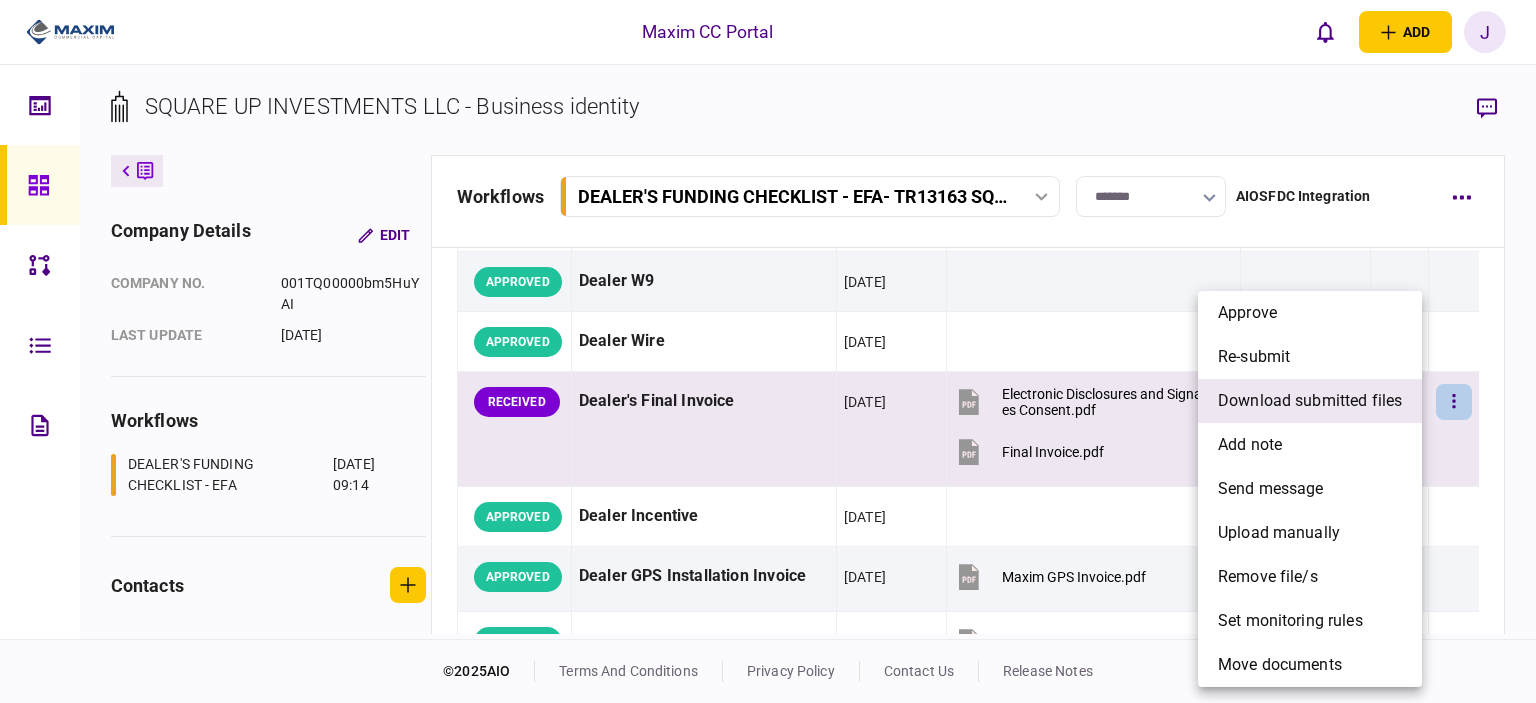 click on "download submitted files" at bounding box center (1310, 401) 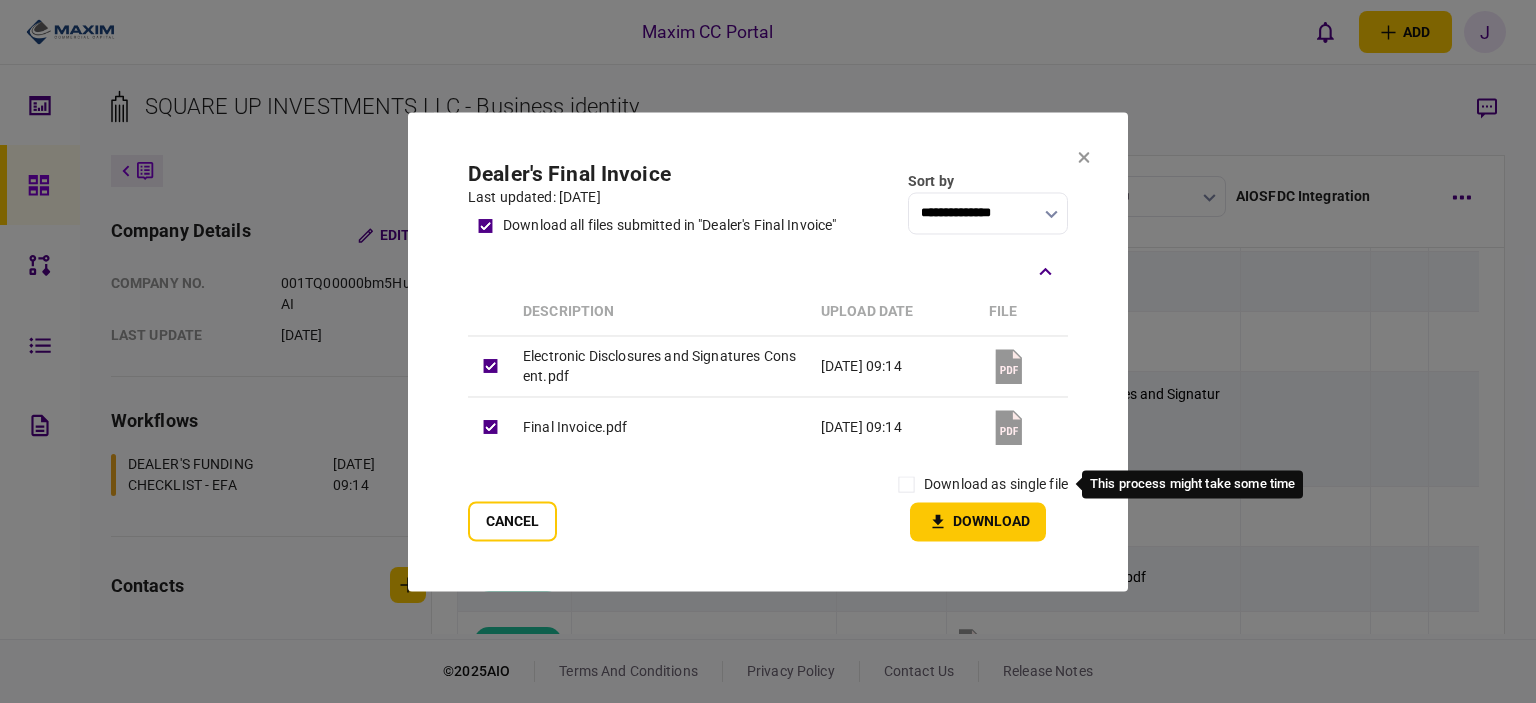 click on "download as single file" at bounding box center (996, 484) 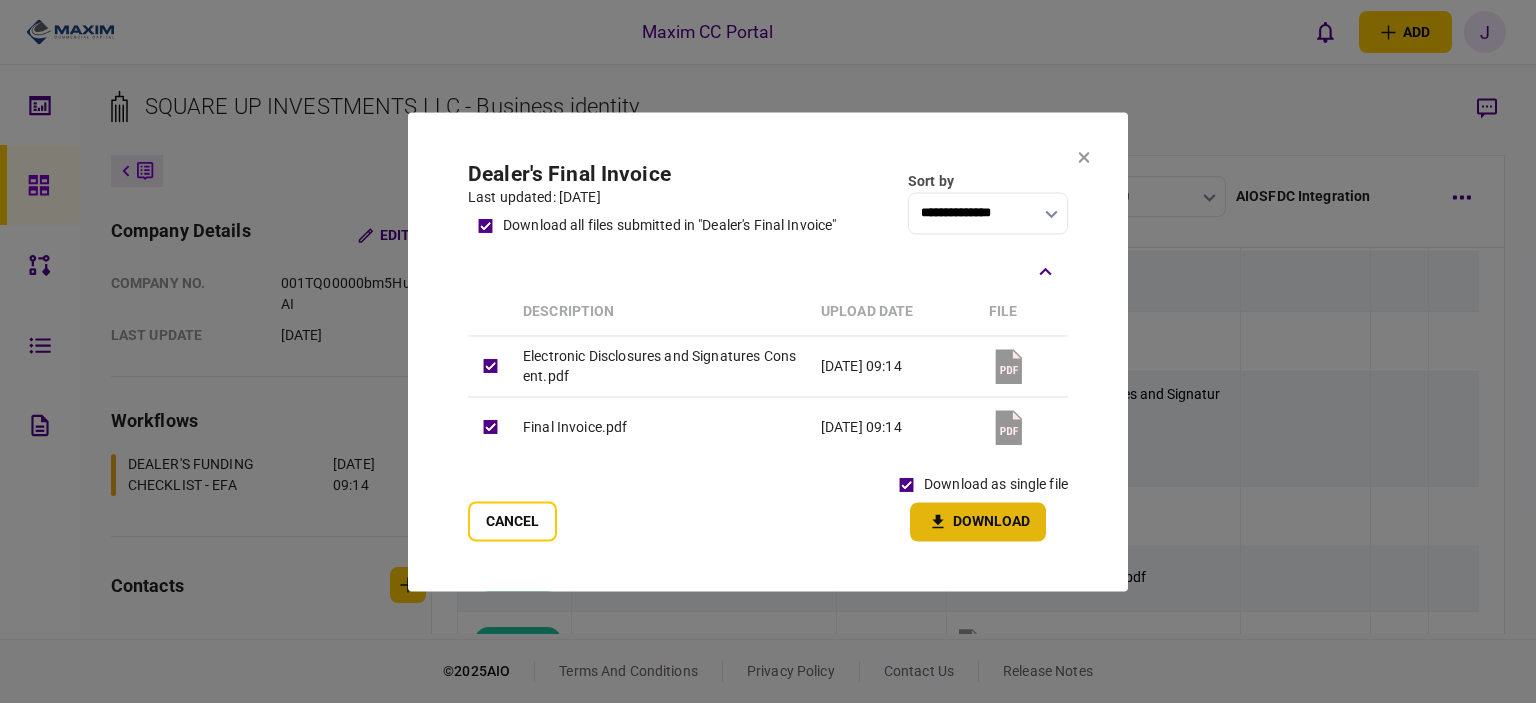 click 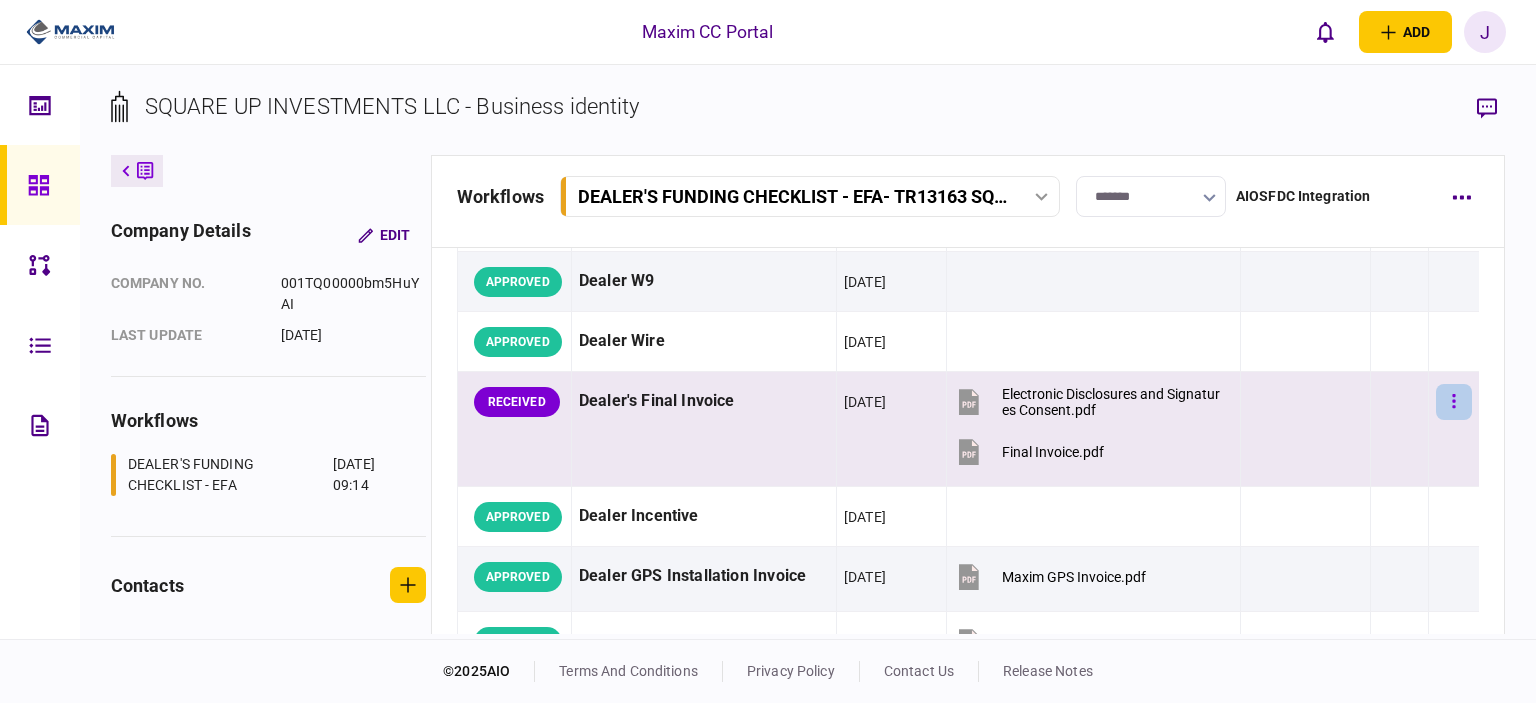 click at bounding box center (1454, 402) 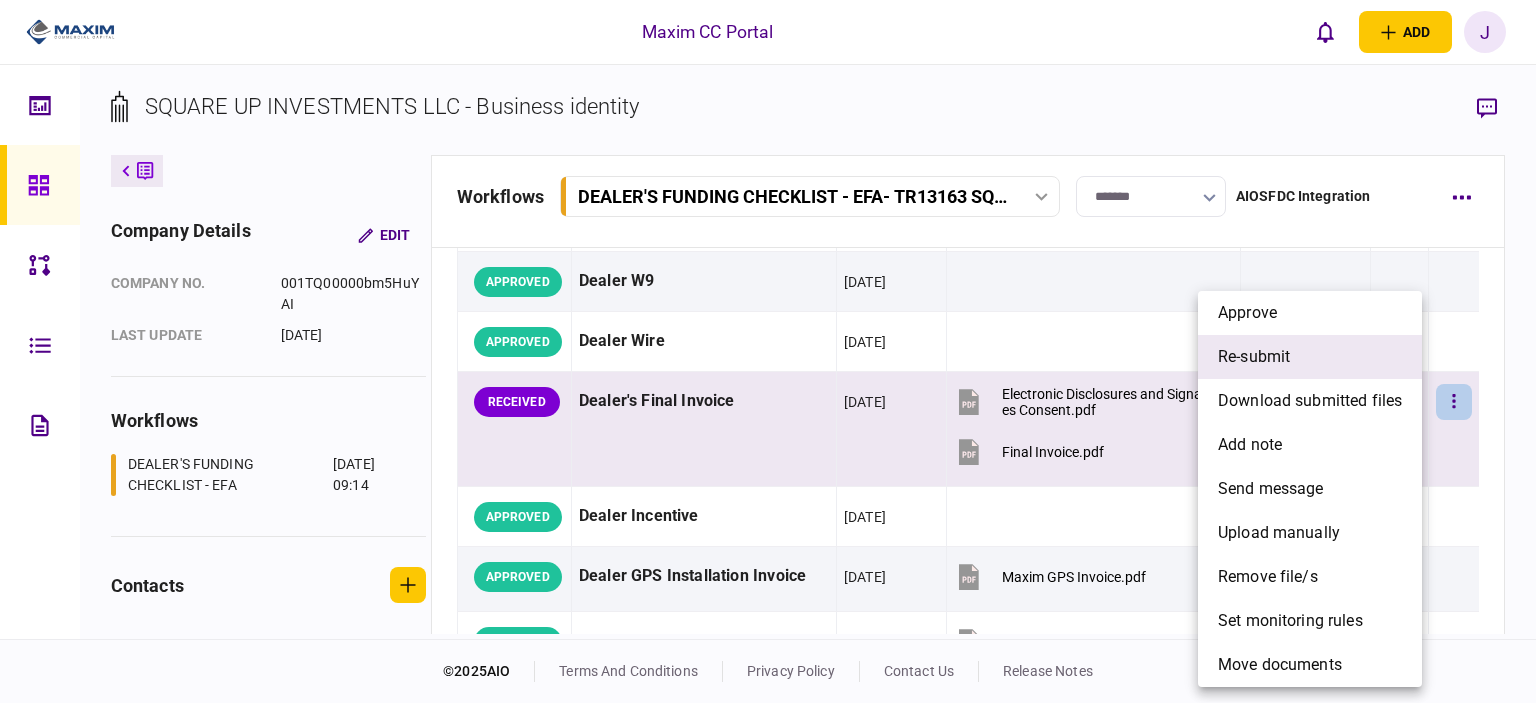 click on "re-submit" at bounding box center (1310, 357) 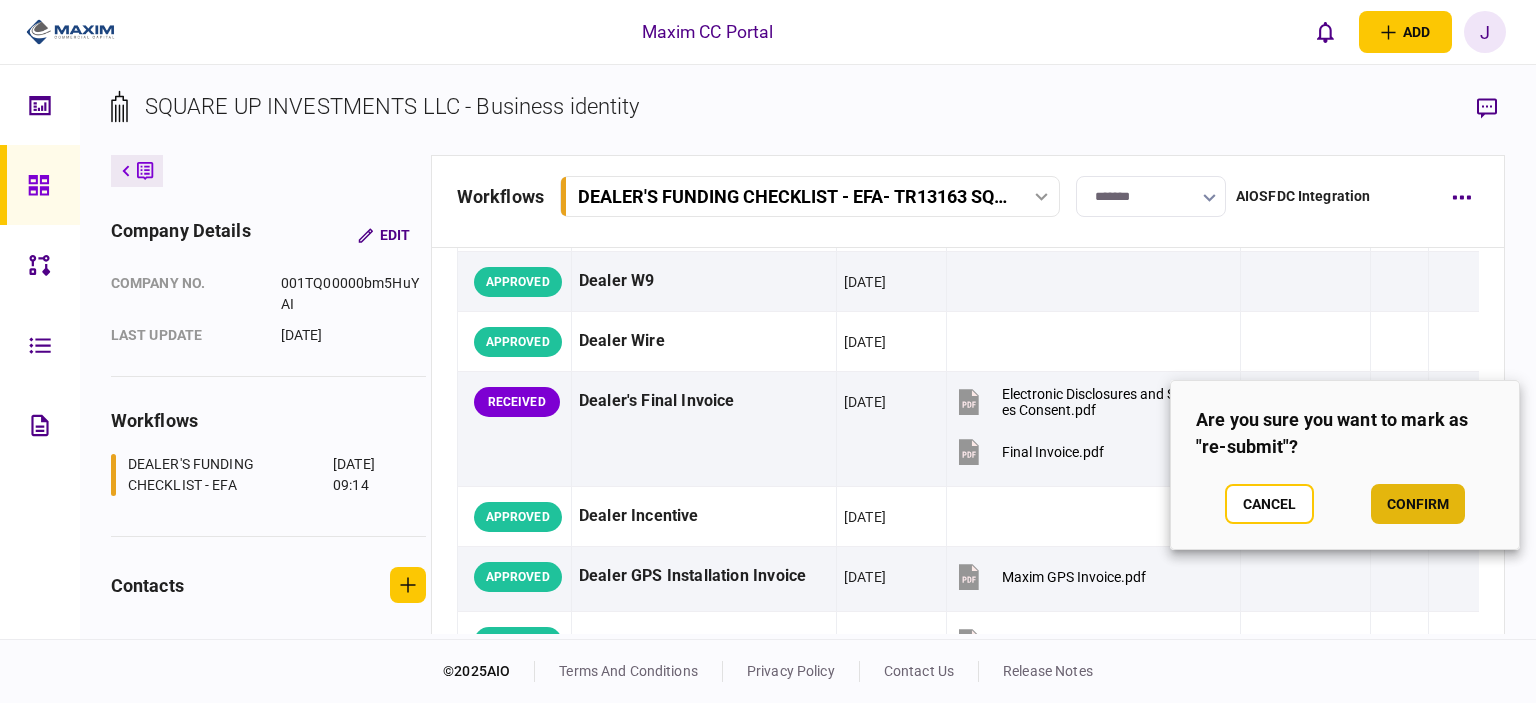 click on "confirm" at bounding box center [1418, 504] 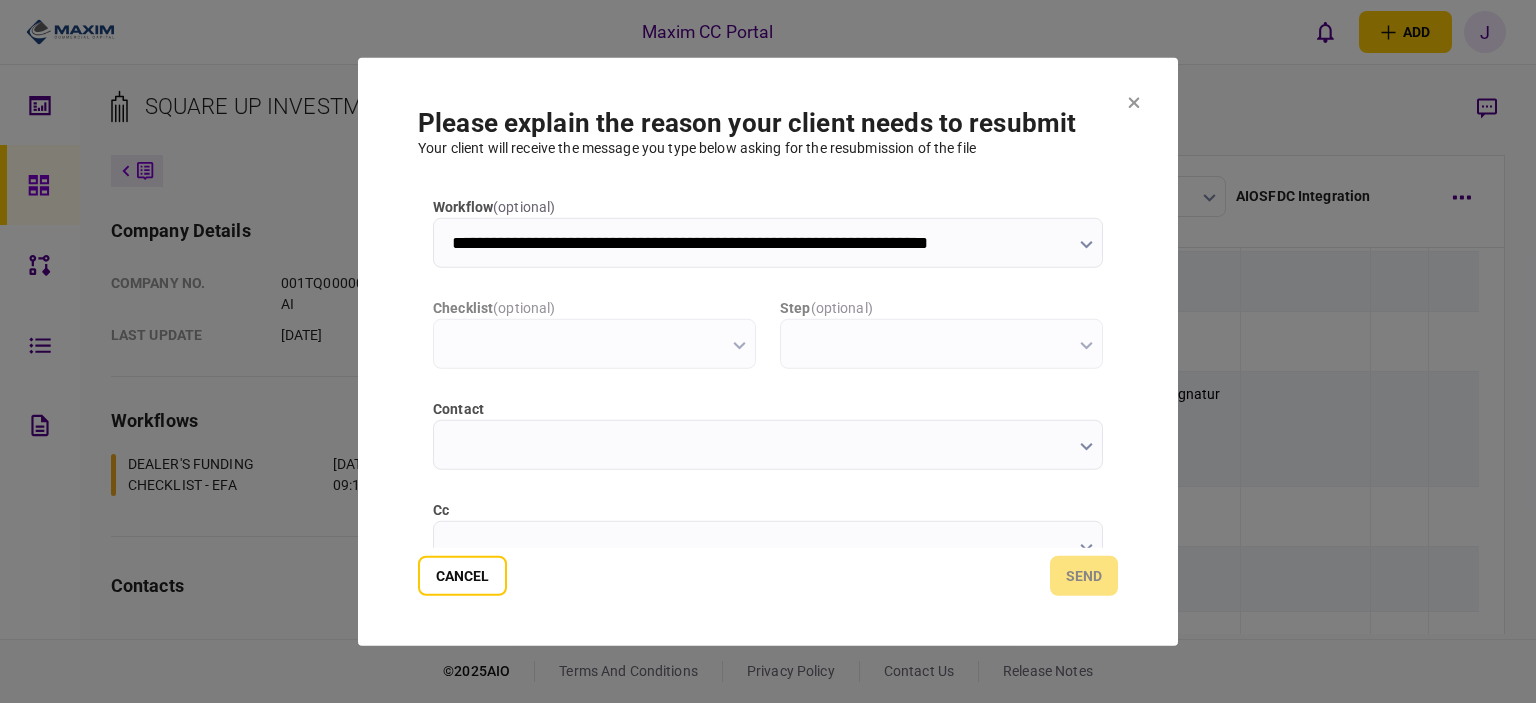 scroll, scrollTop: 0, scrollLeft: 0, axis: both 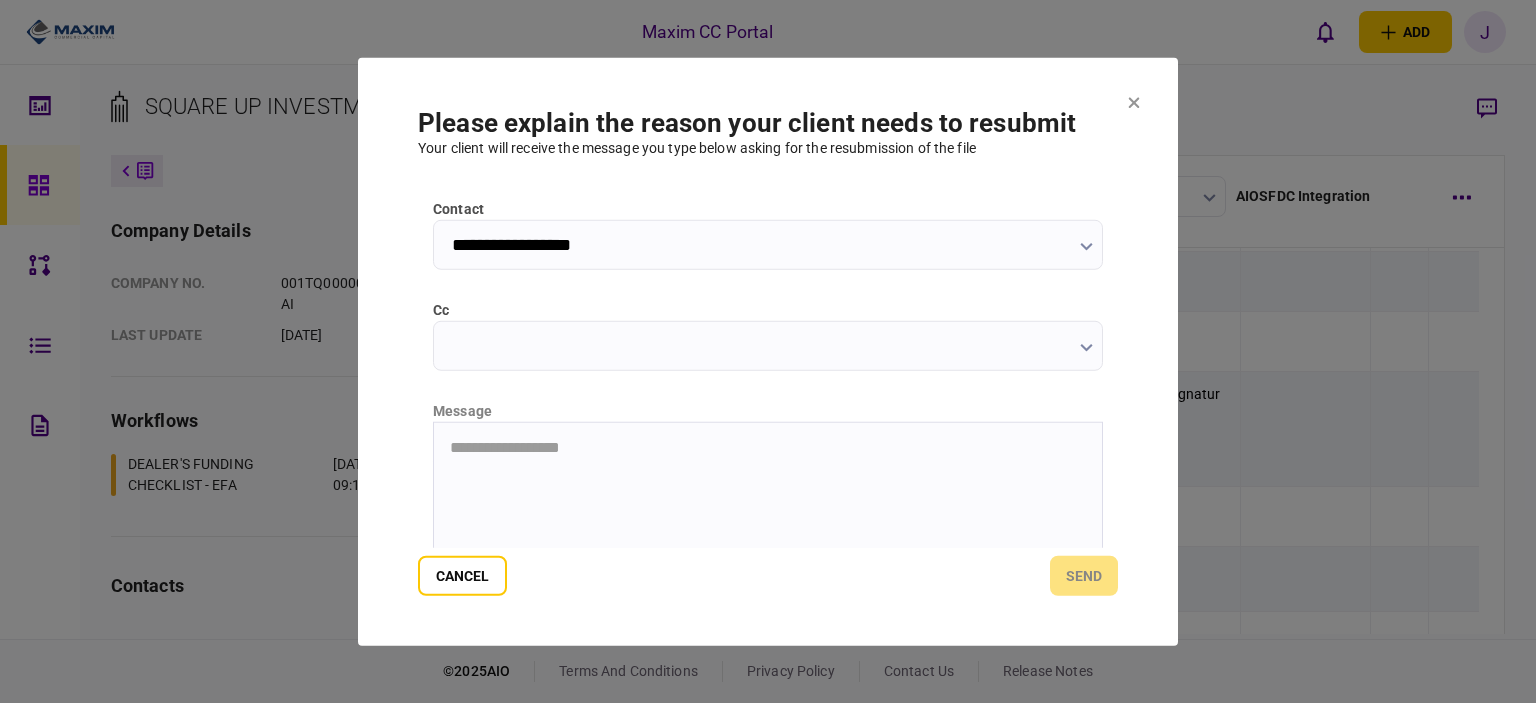click on "cc" at bounding box center (768, 345) 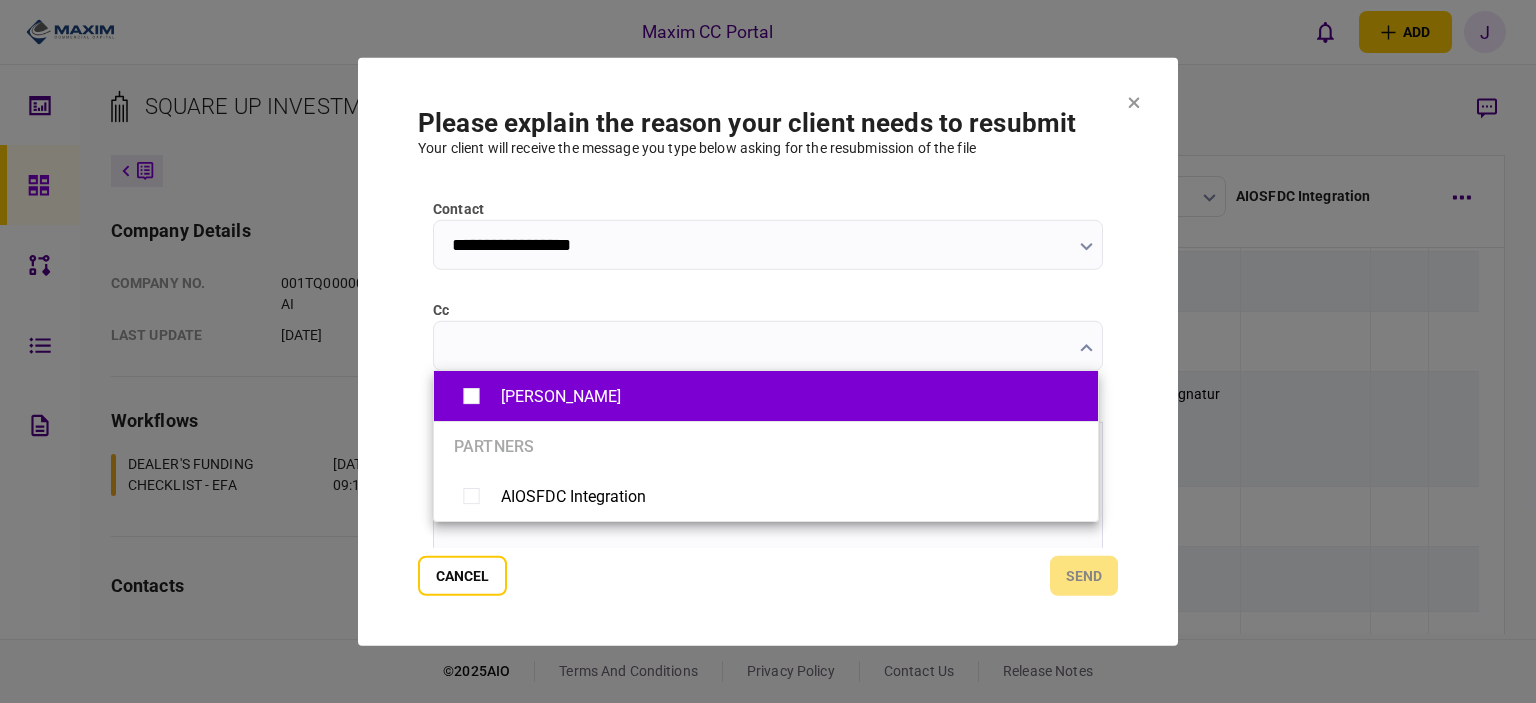 click on "[PERSON_NAME]" at bounding box center (561, 396) 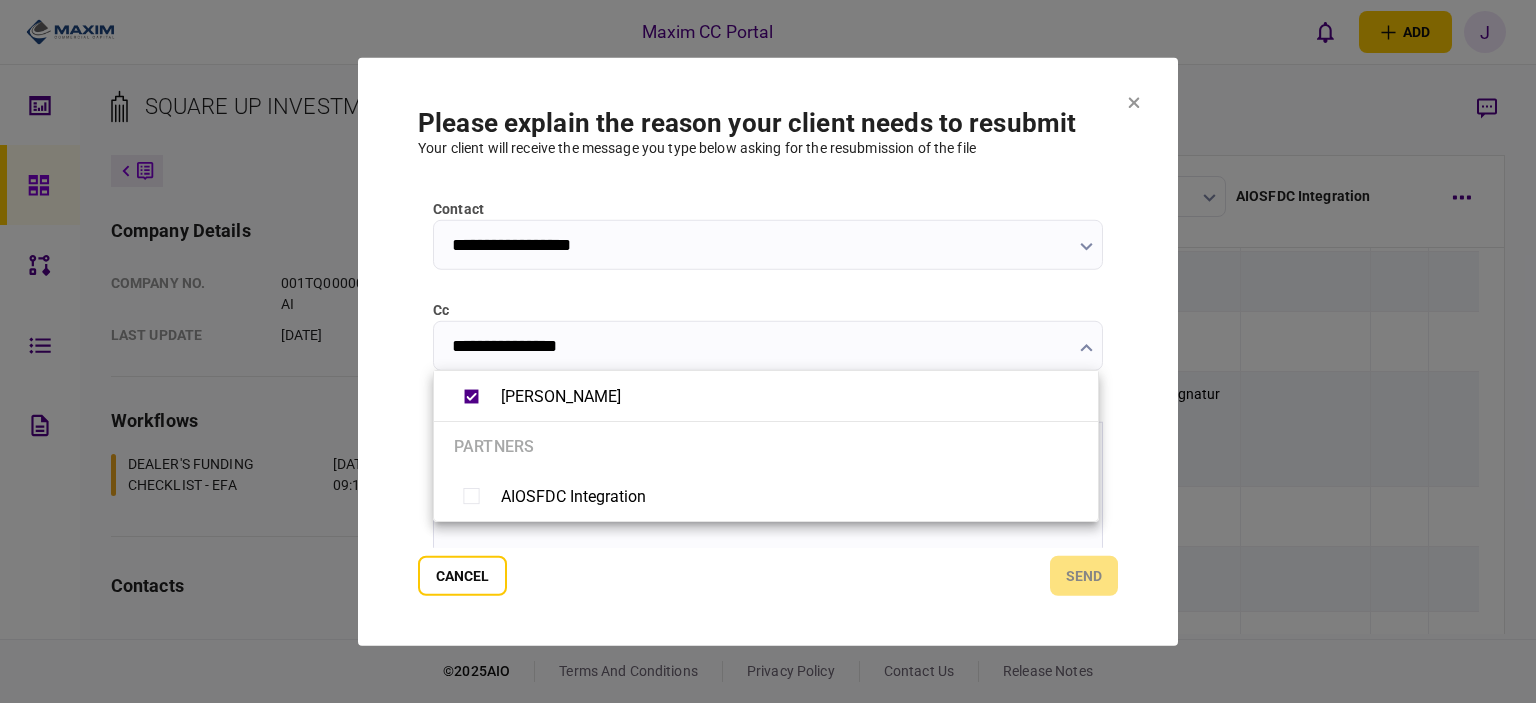 click at bounding box center [768, 351] 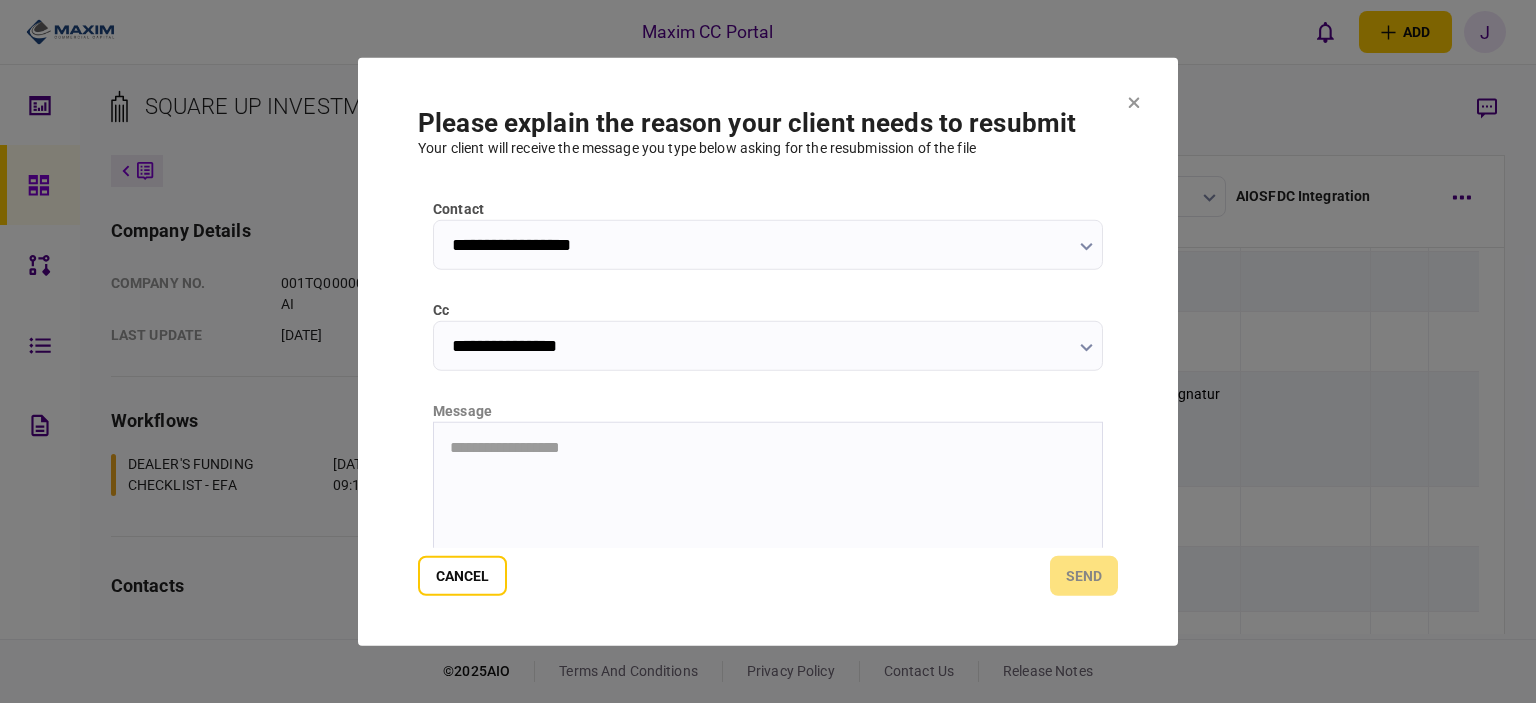 click on "**********" at bounding box center (768, 447) 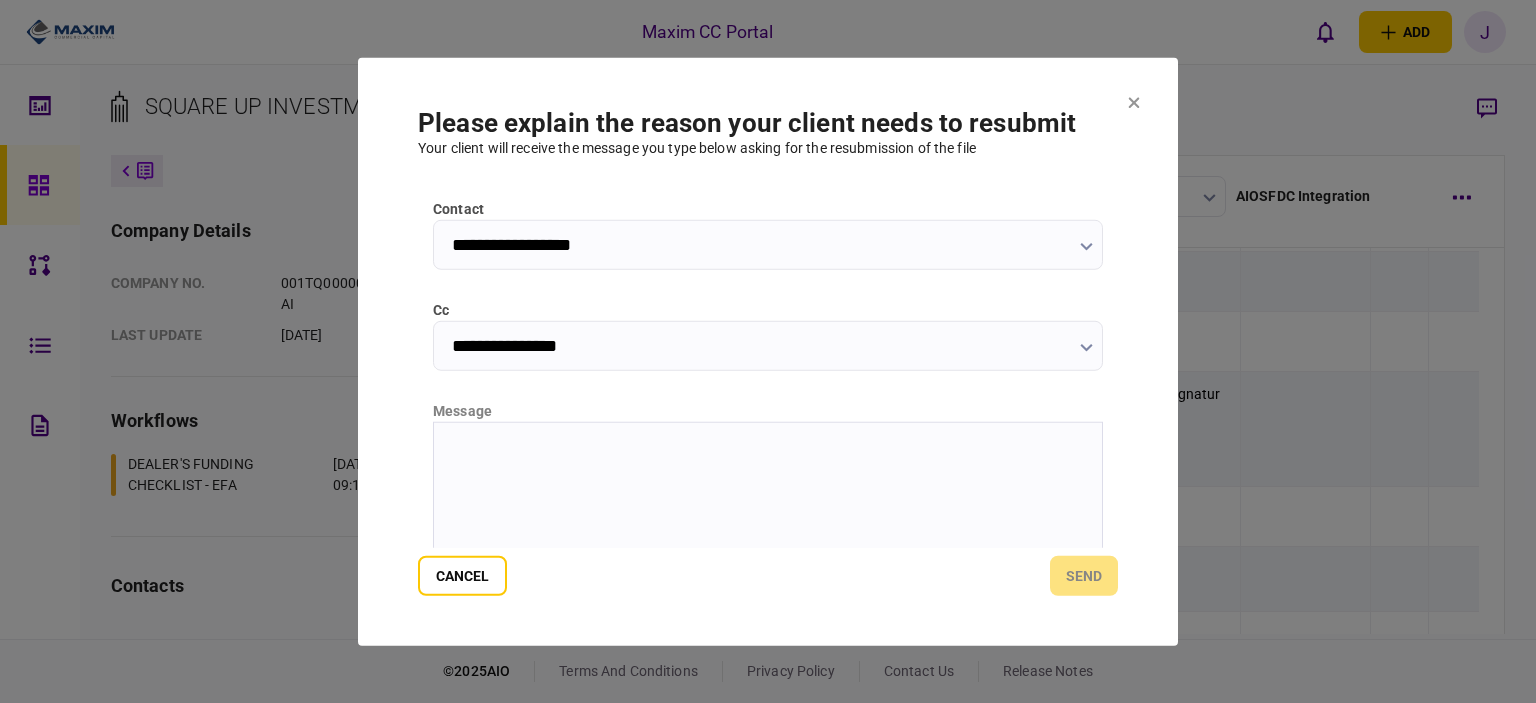 type 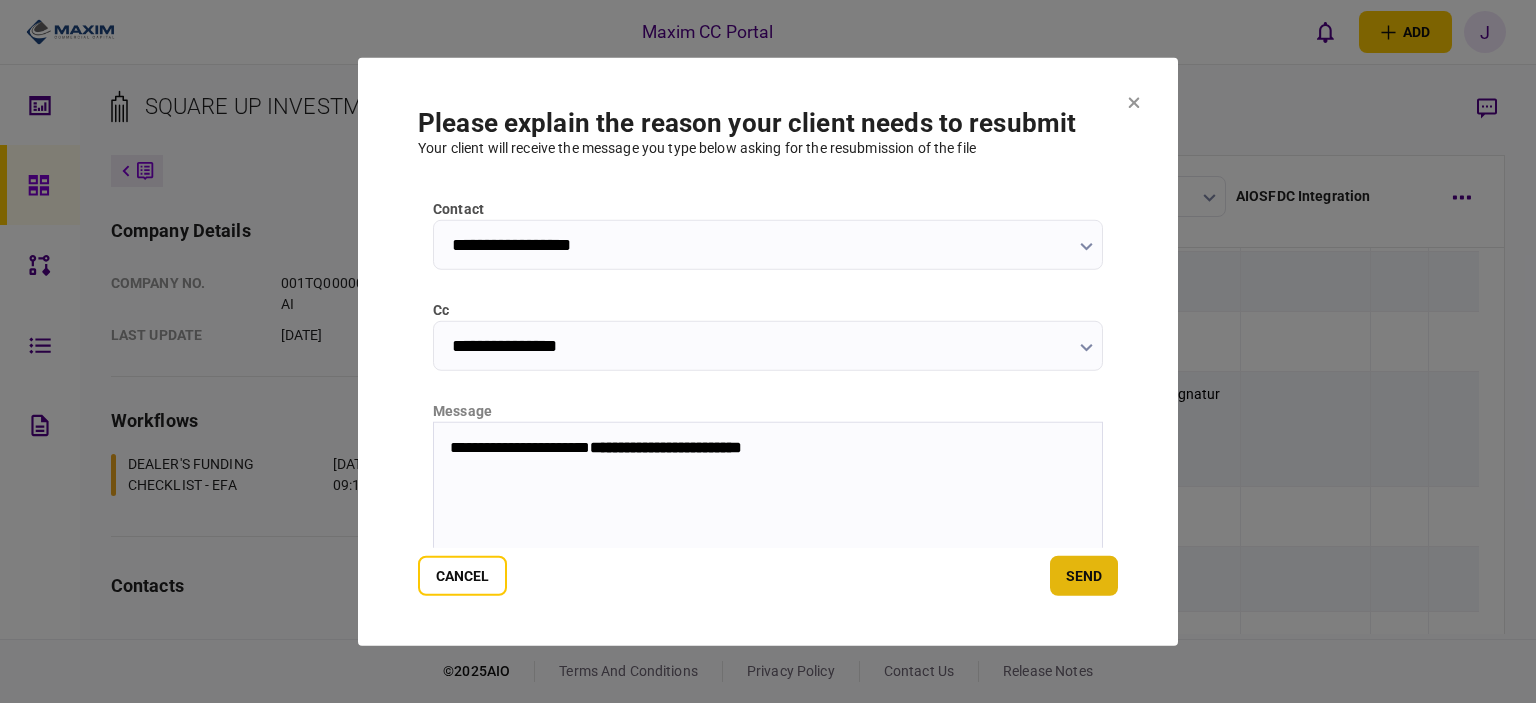 click on "send" at bounding box center [1084, 576] 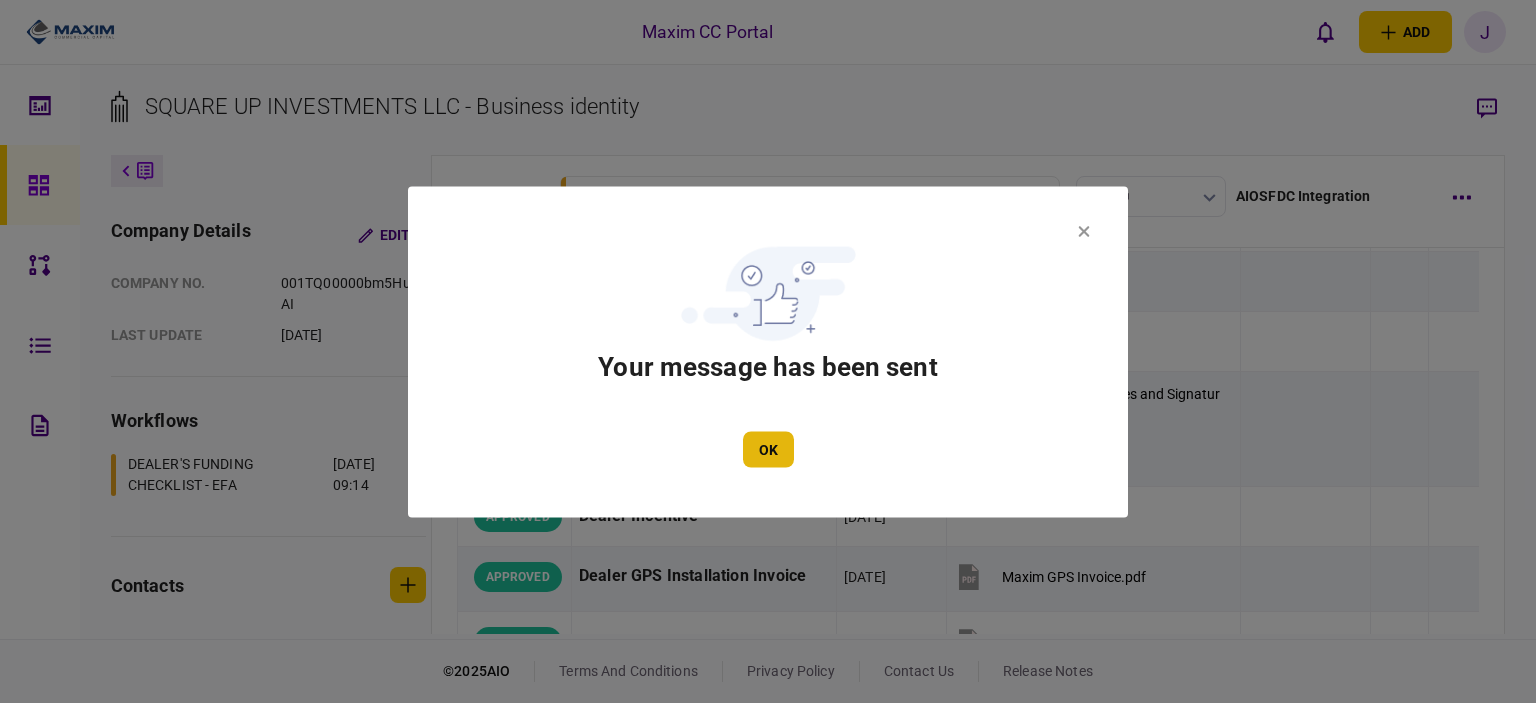 click on "OK" at bounding box center (768, 449) 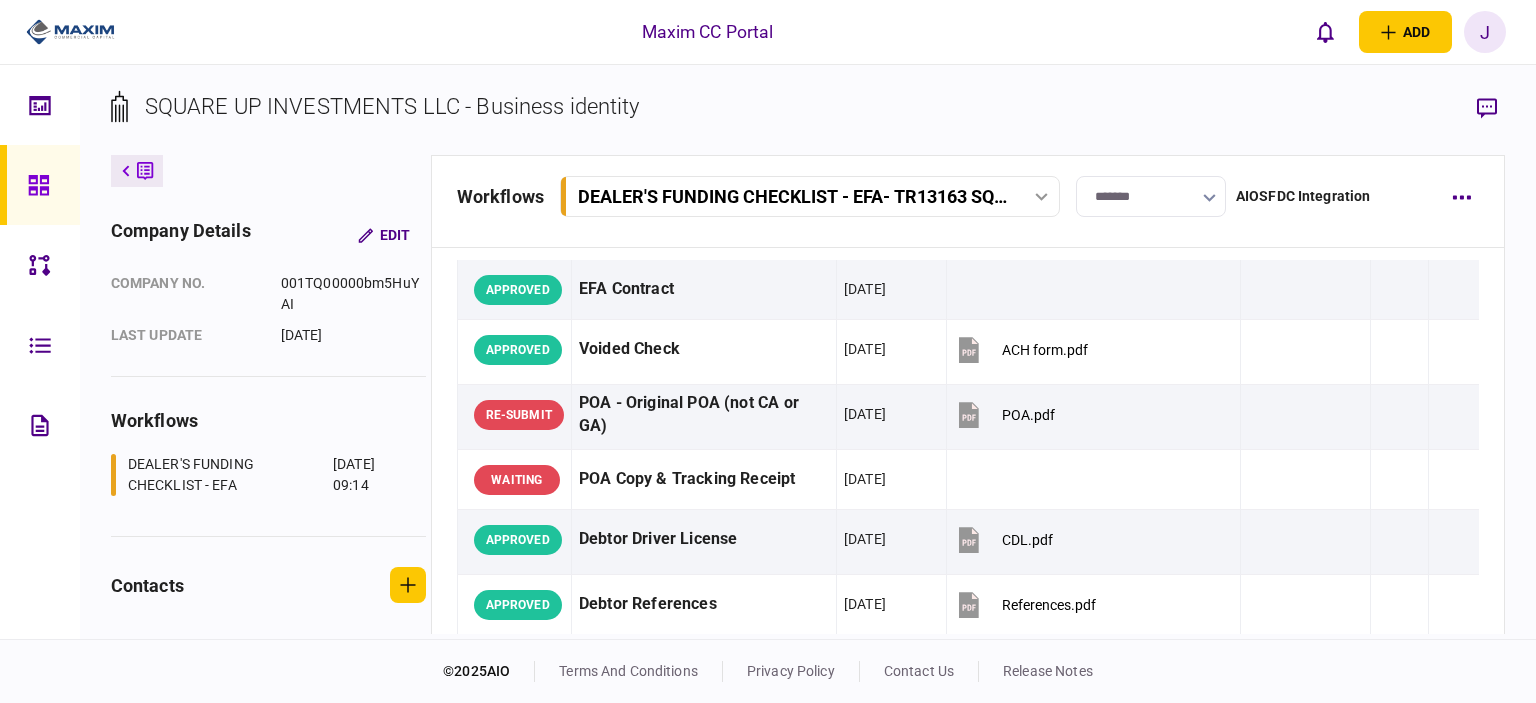scroll, scrollTop: 0, scrollLeft: 0, axis: both 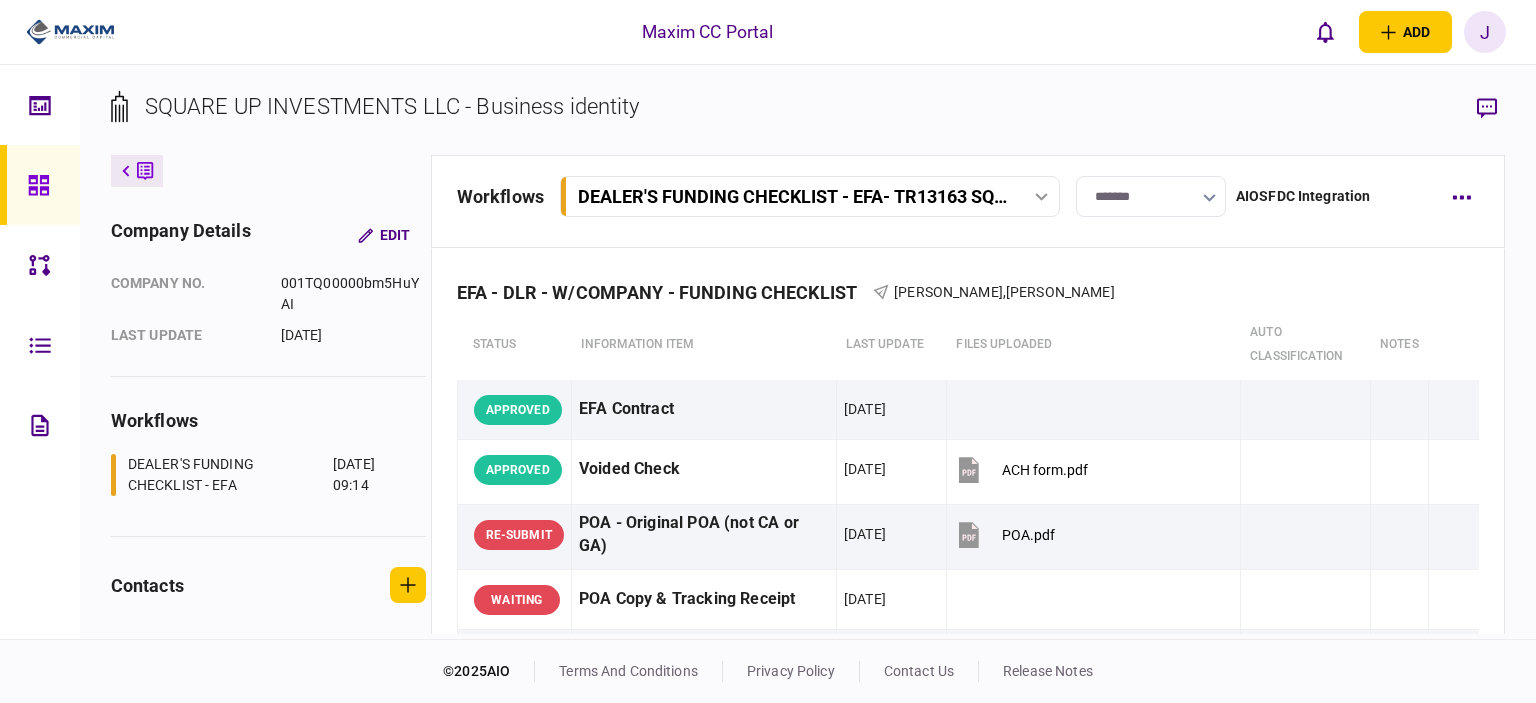 click 